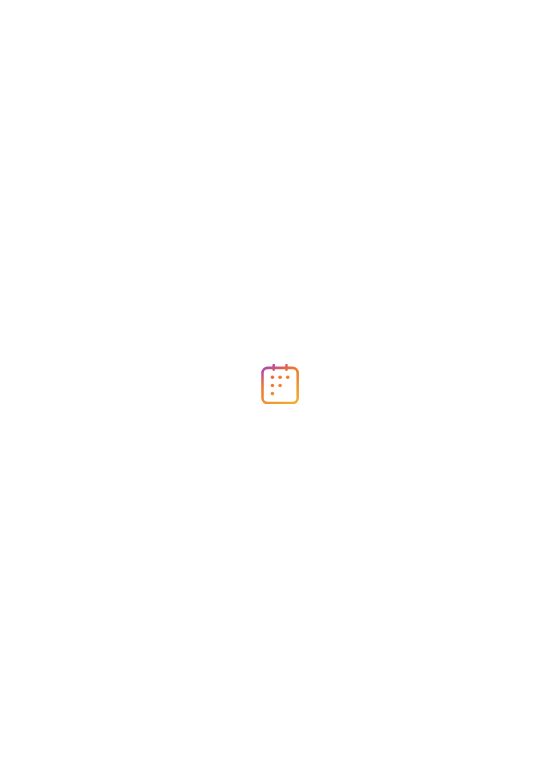 scroll, scrollTop: 0, scrollLeft: 0, axis: both 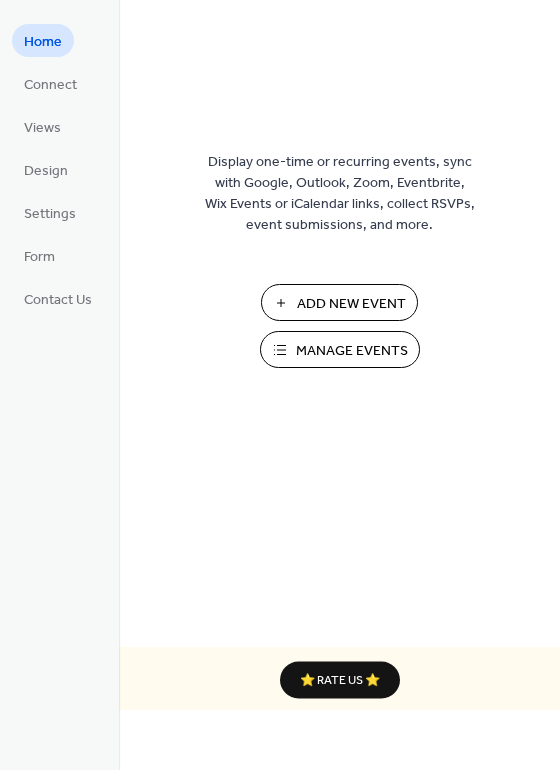 click on "Add New Event" at bounding box center (351, 304) 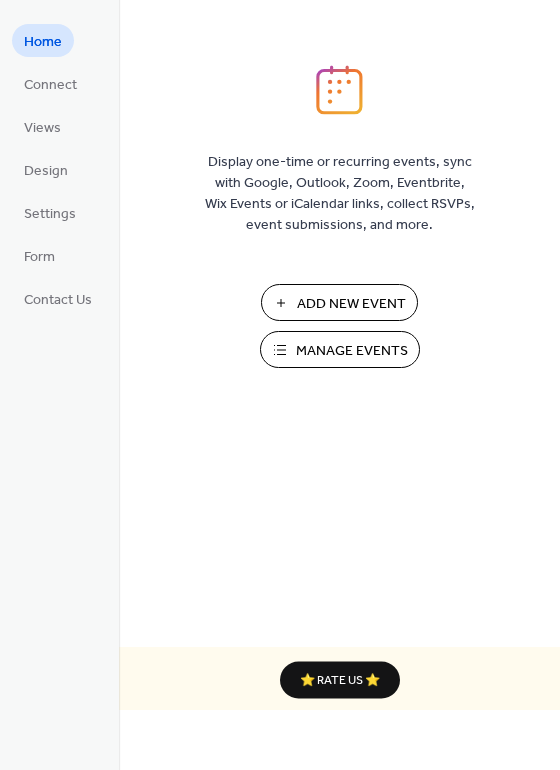 type 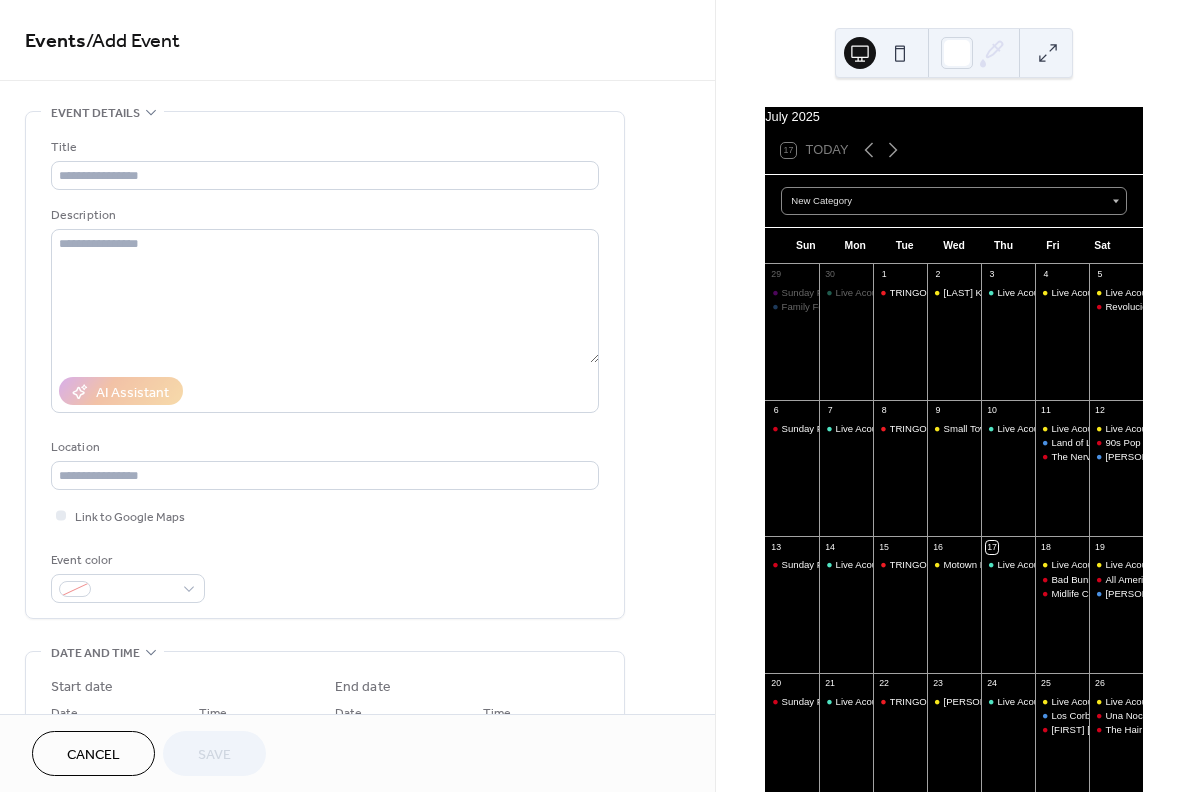 scroll, scrollTop: 0, scrollLeft: 0, axis: both 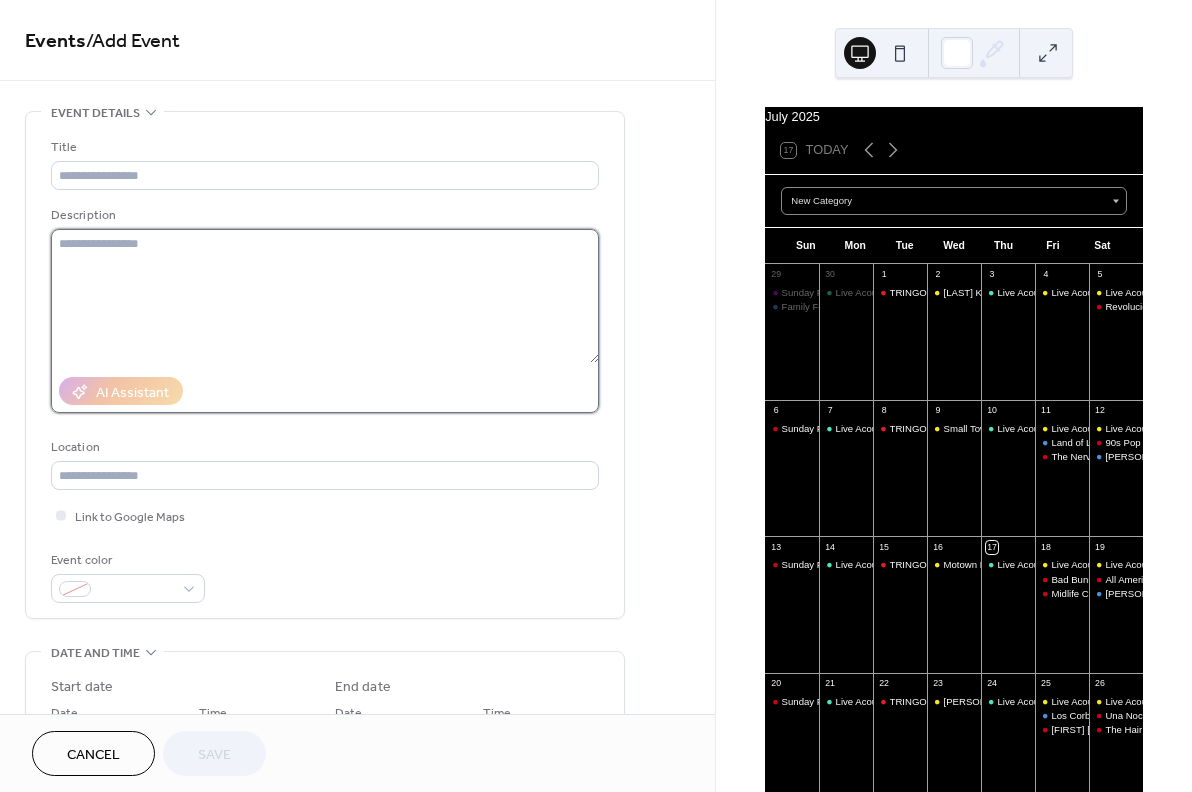 click at bounding box center [325, 296] 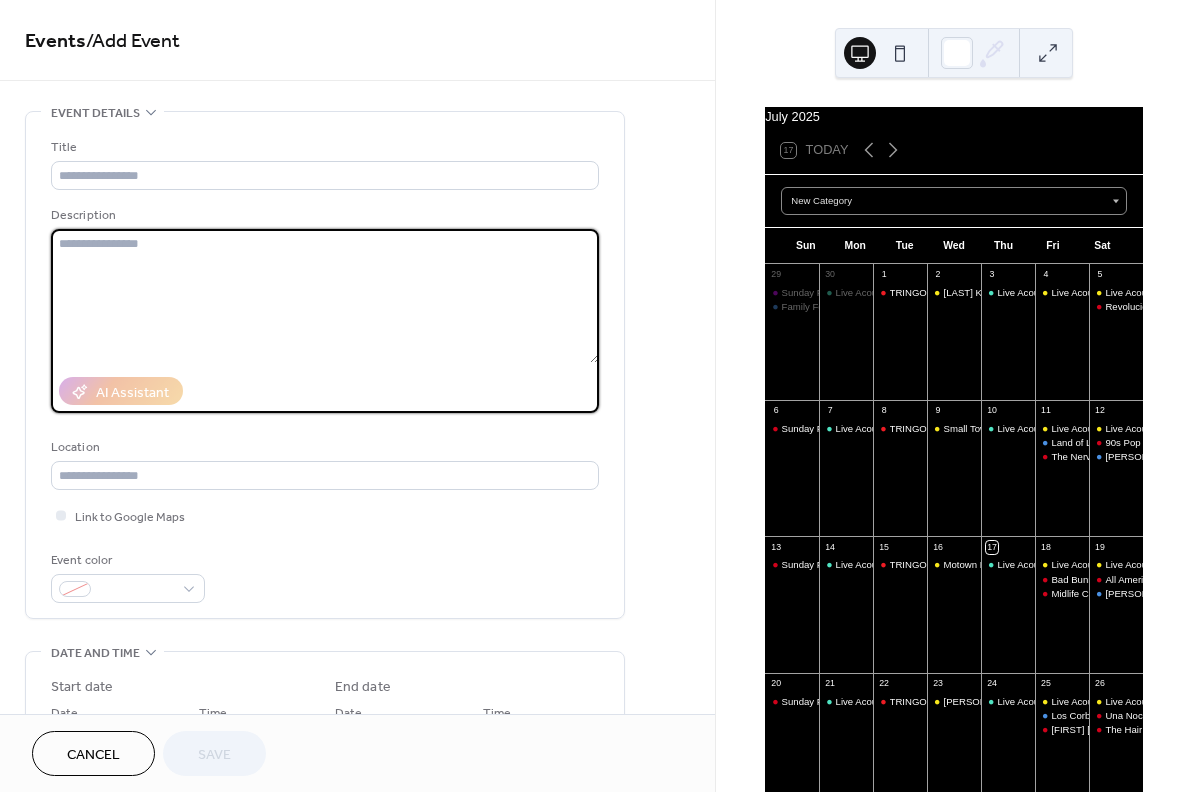 paste on "**********" 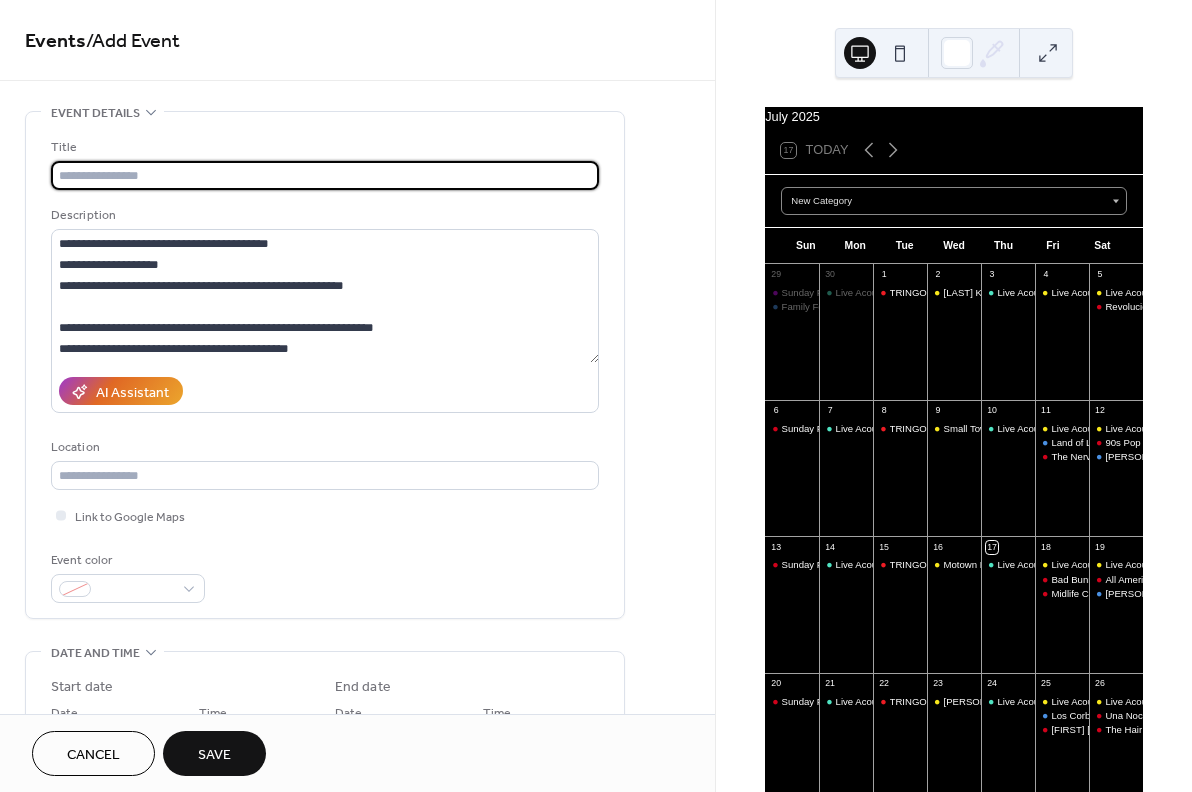 click at bounding box center (325, 175) 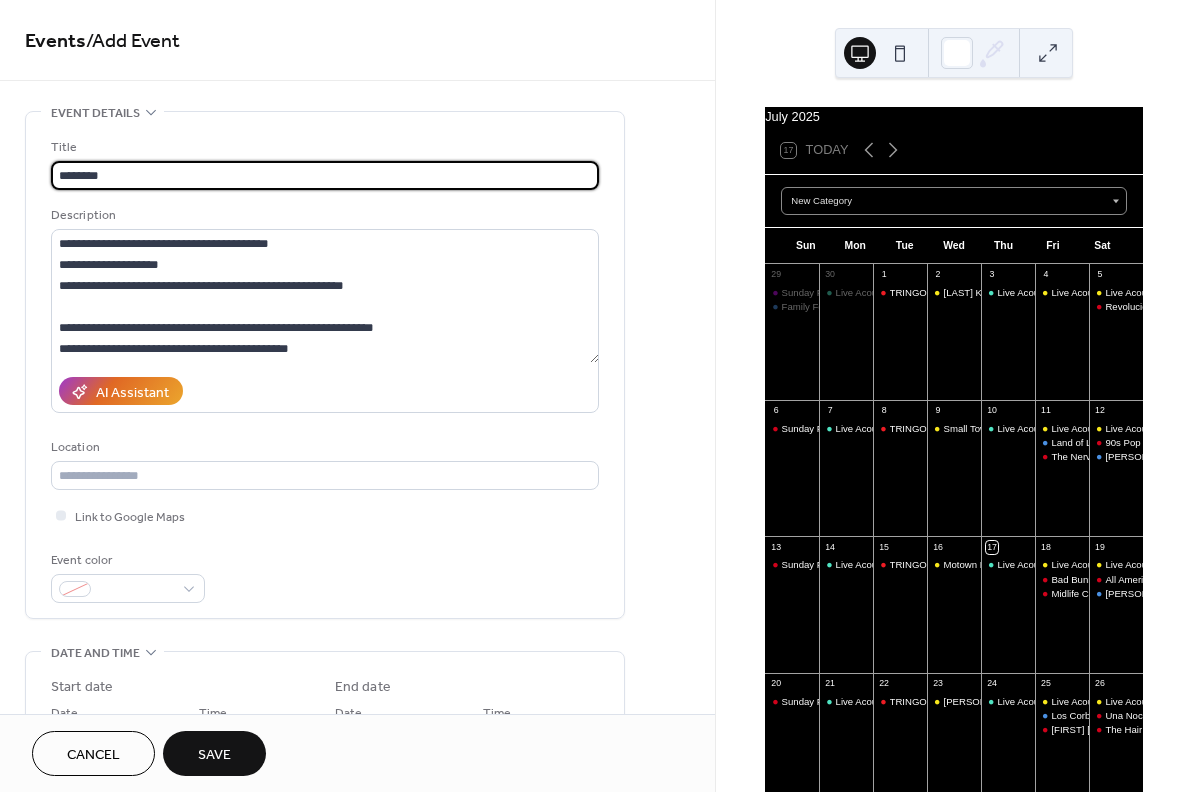 paste on "**********" 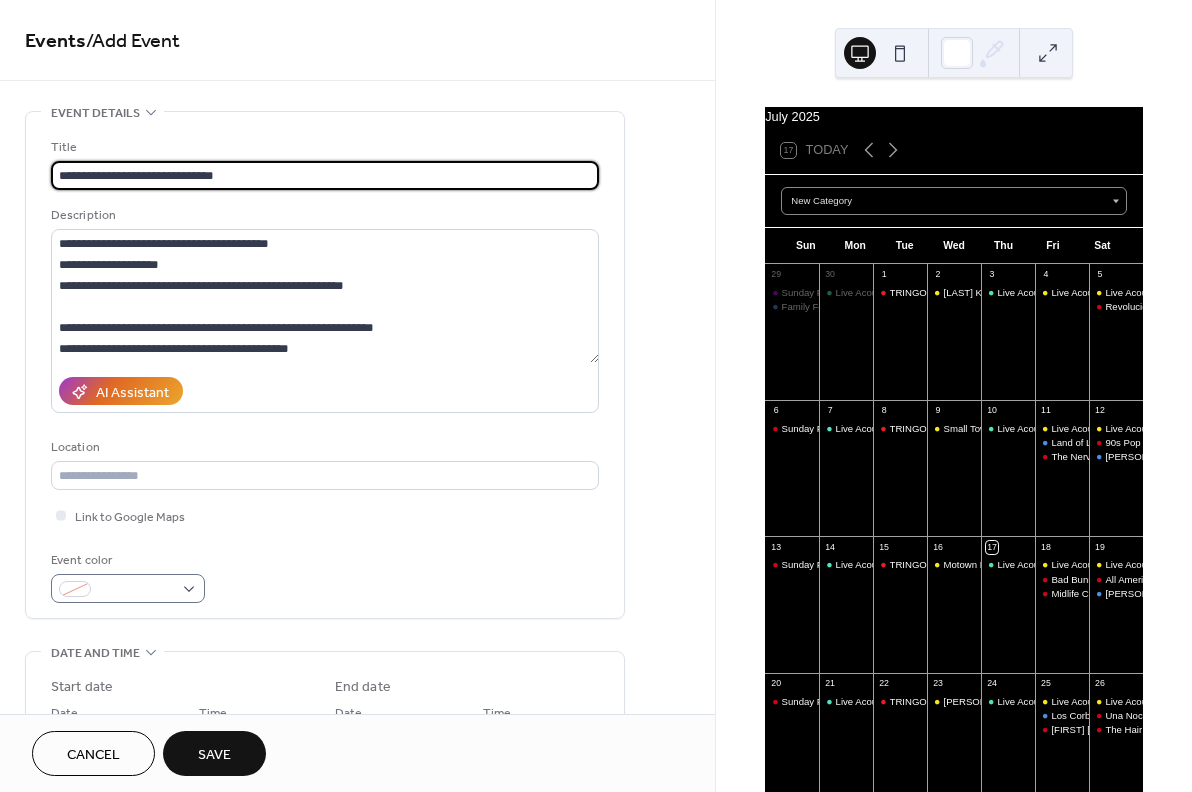 type on "**********" 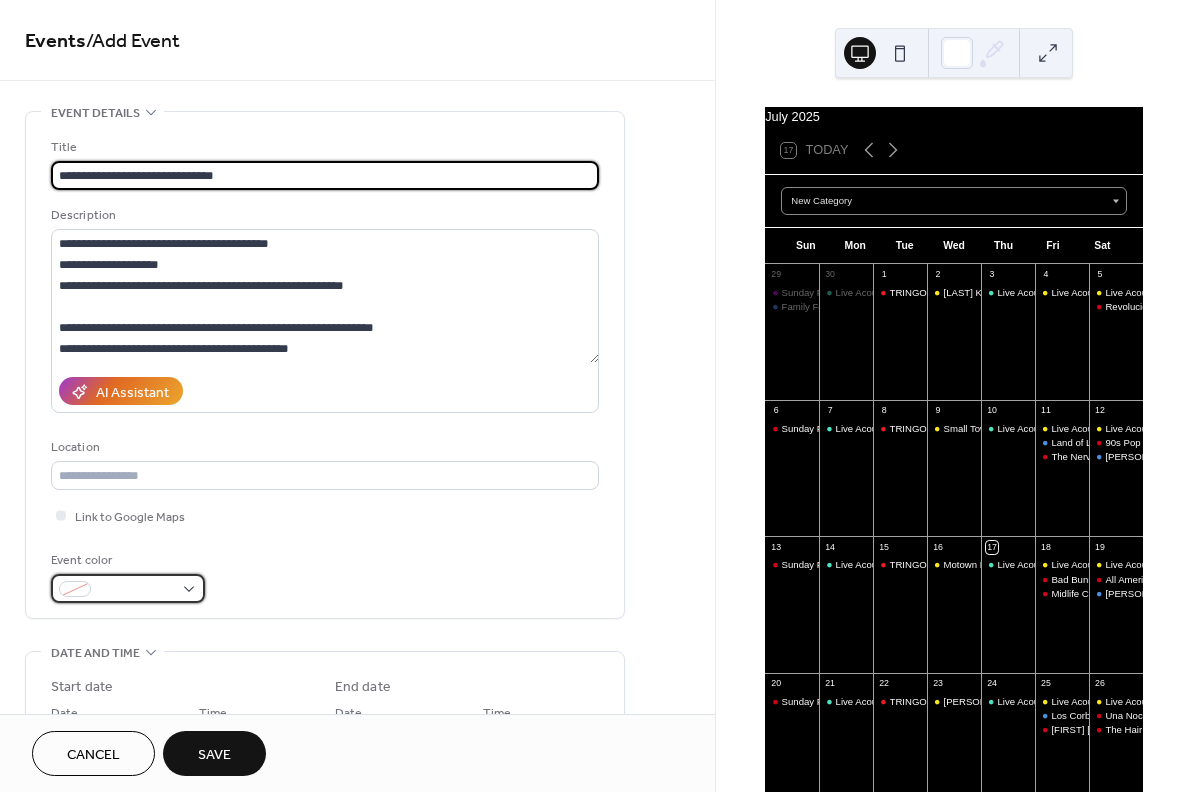 click at bounding box center (128, 588) 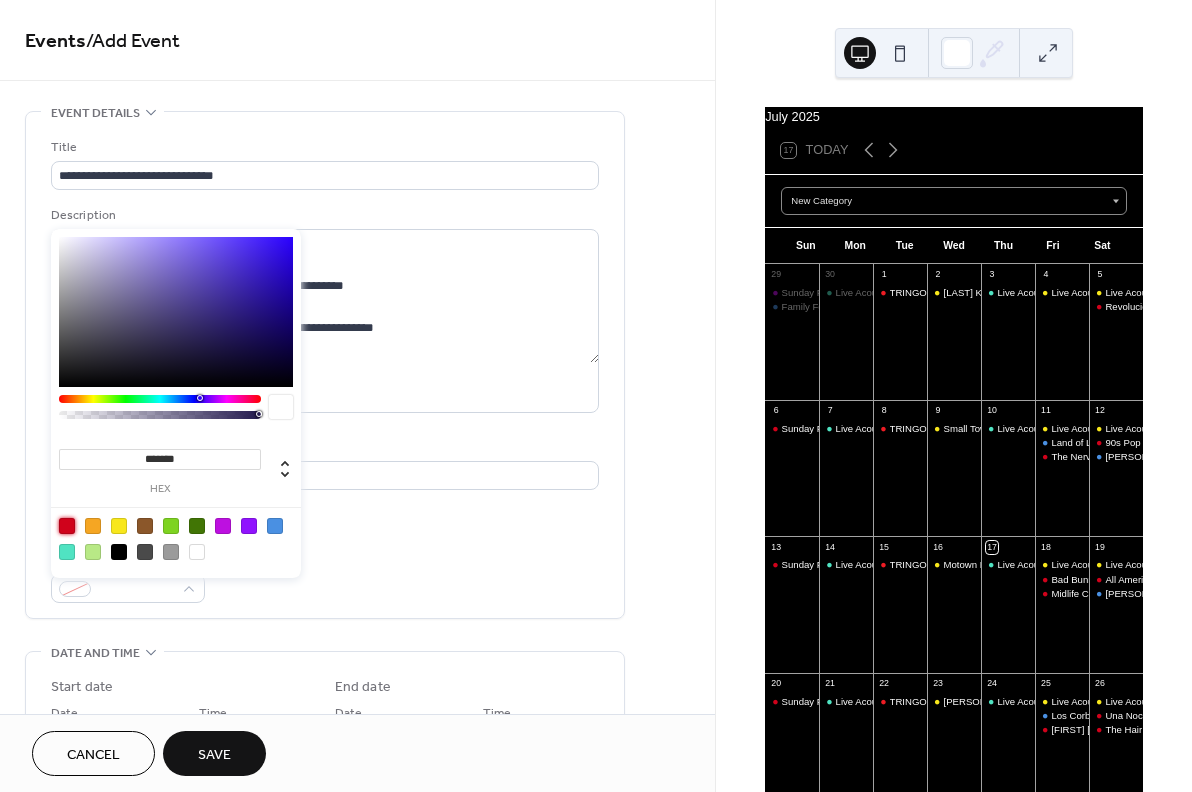 click at bounding box center [67, 526] 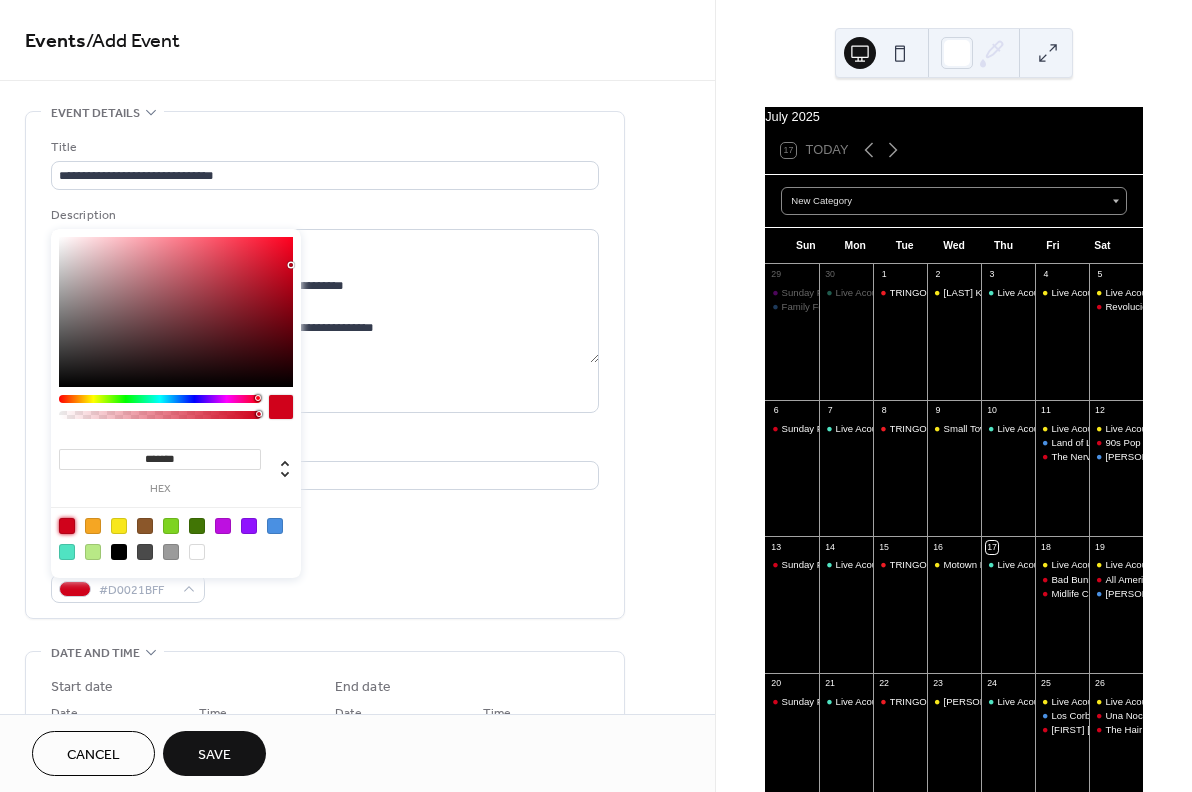 click on "**********" at bounding box center (325, 370) 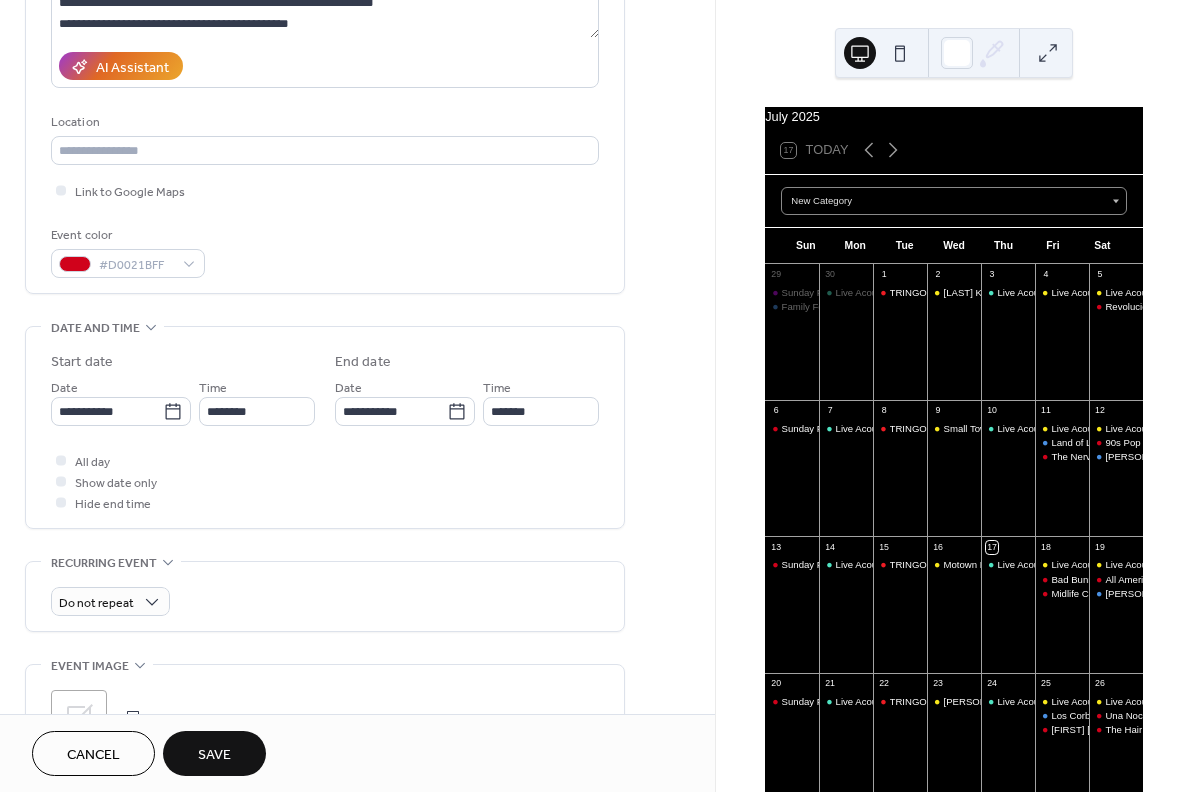 scroll, scrollTop: 589, scrollLeft: 0, axis: vertical 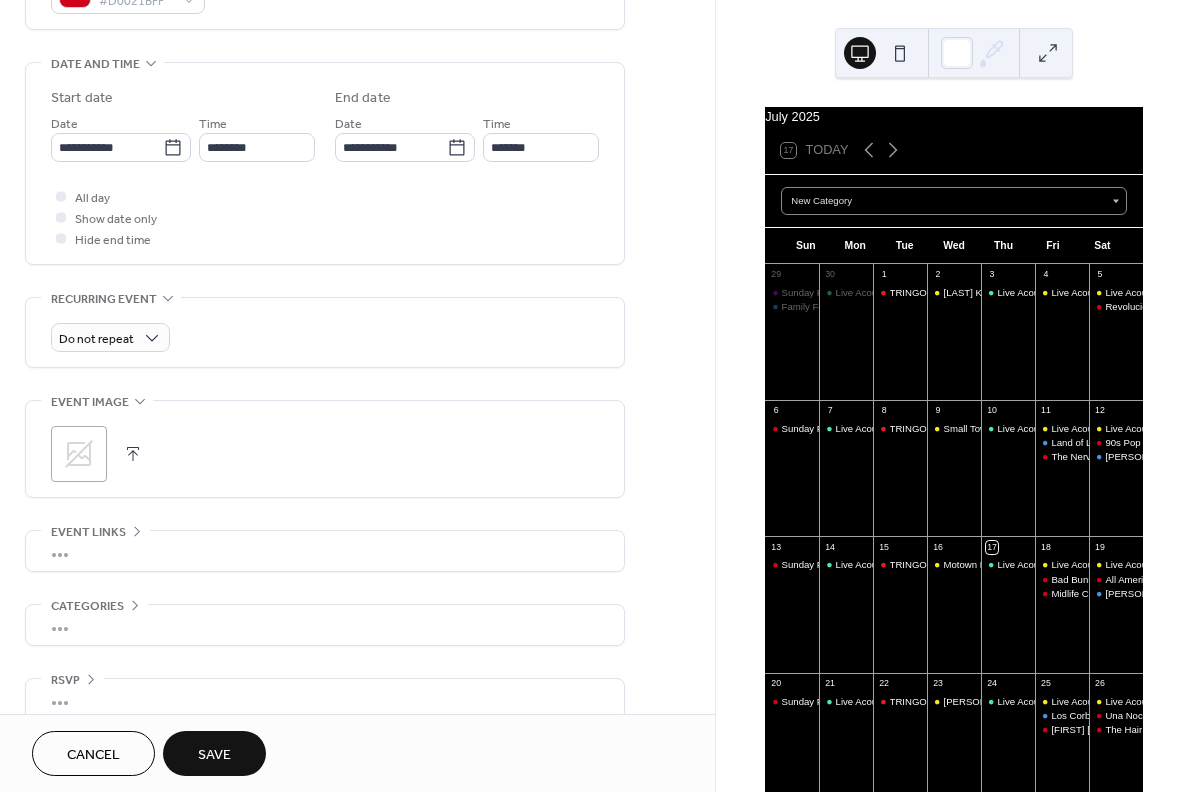 click 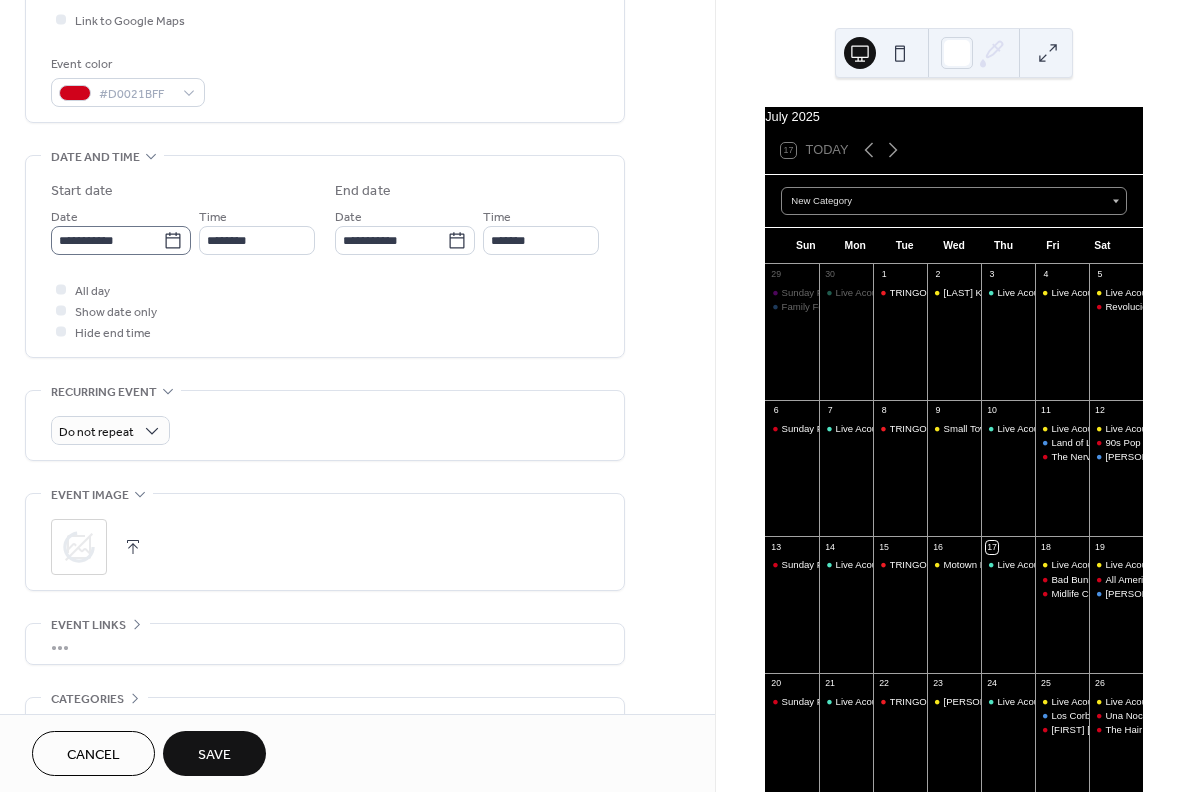 scroll, scrollTop: 449, scrollLeft: 0, axis: vertical 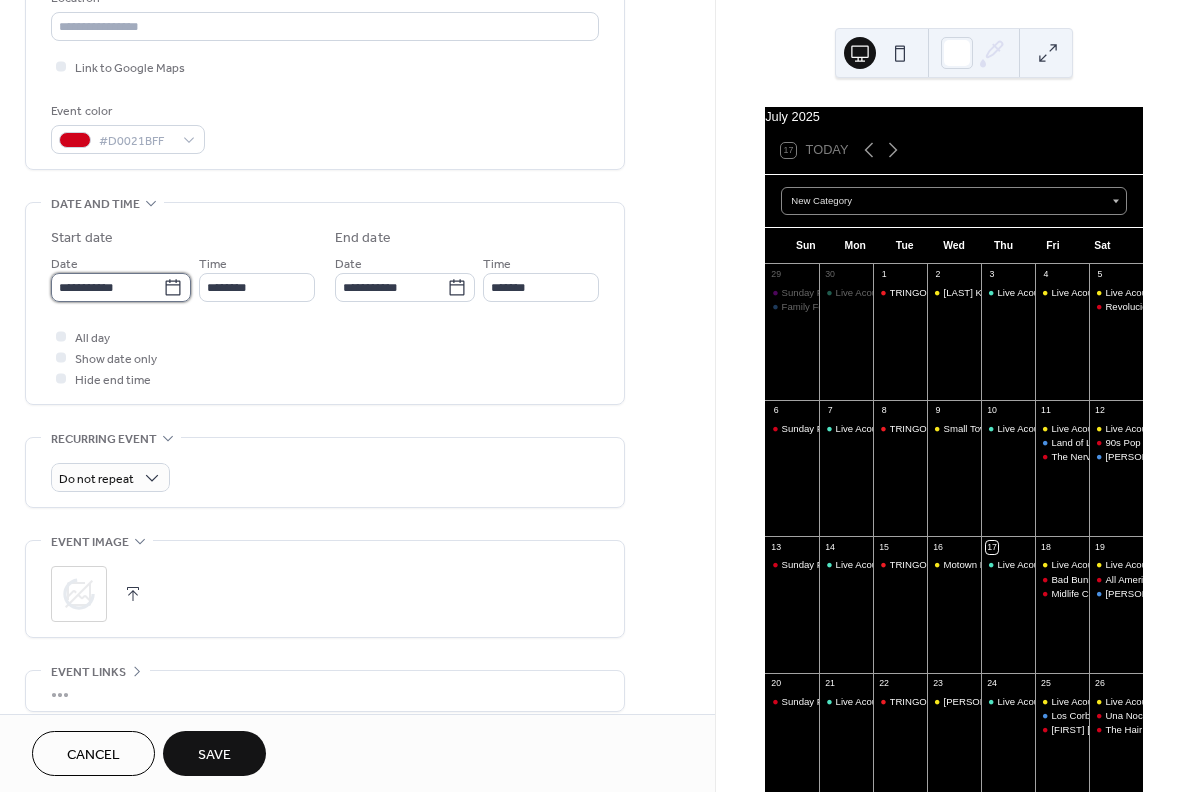click on "**********" at bounding box center (107, 287) 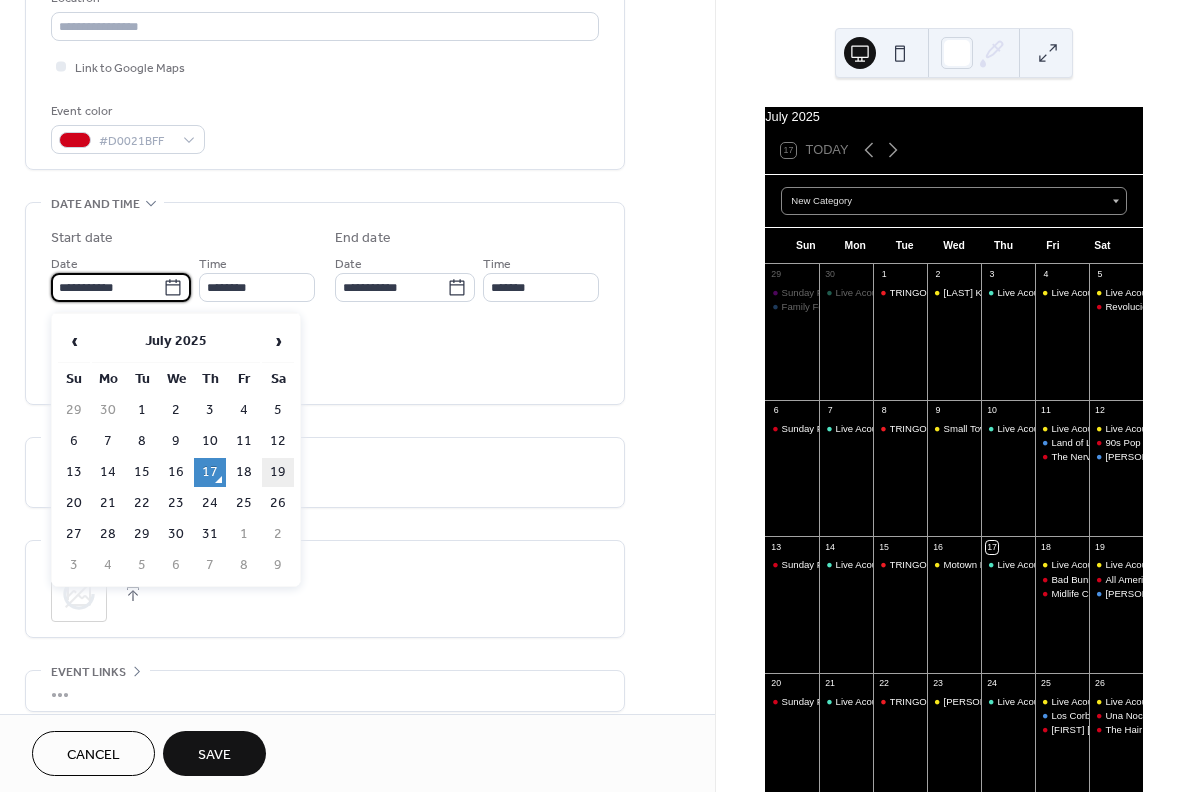 click on "19" at bounding box center [278, 472] 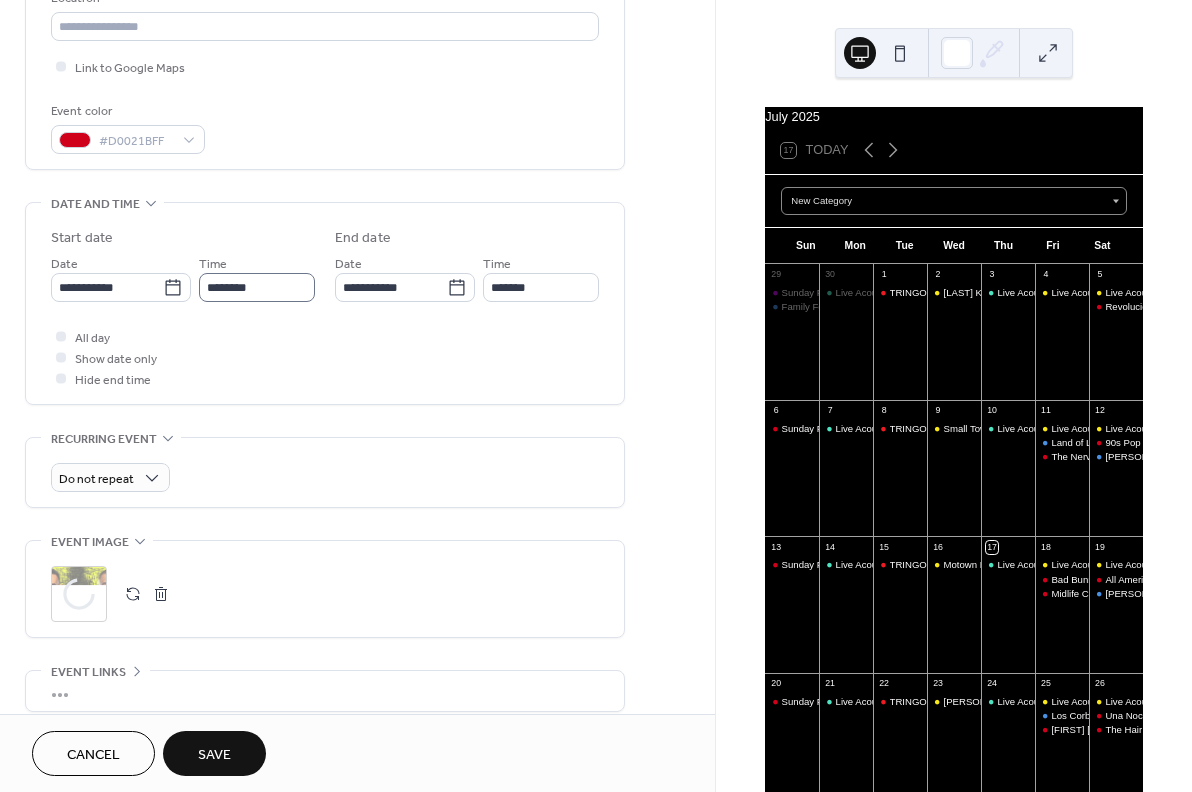 type on "**********" 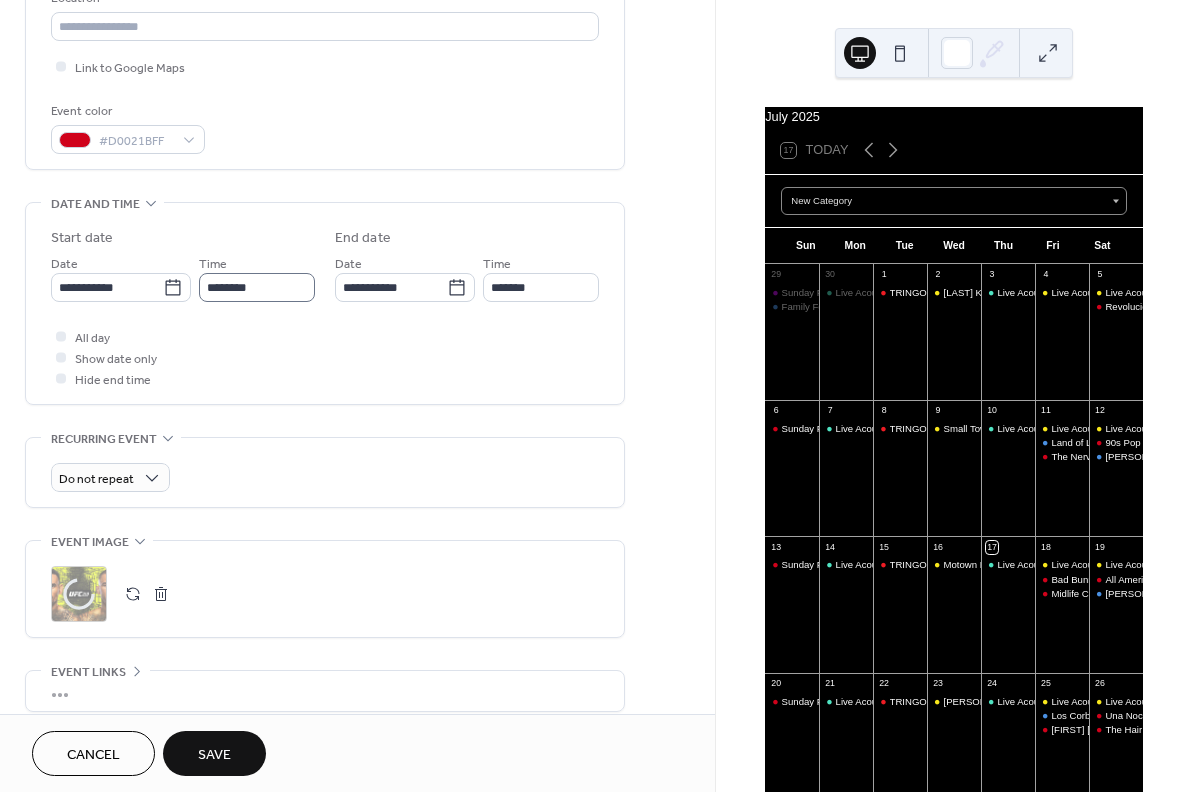 type on "**********" 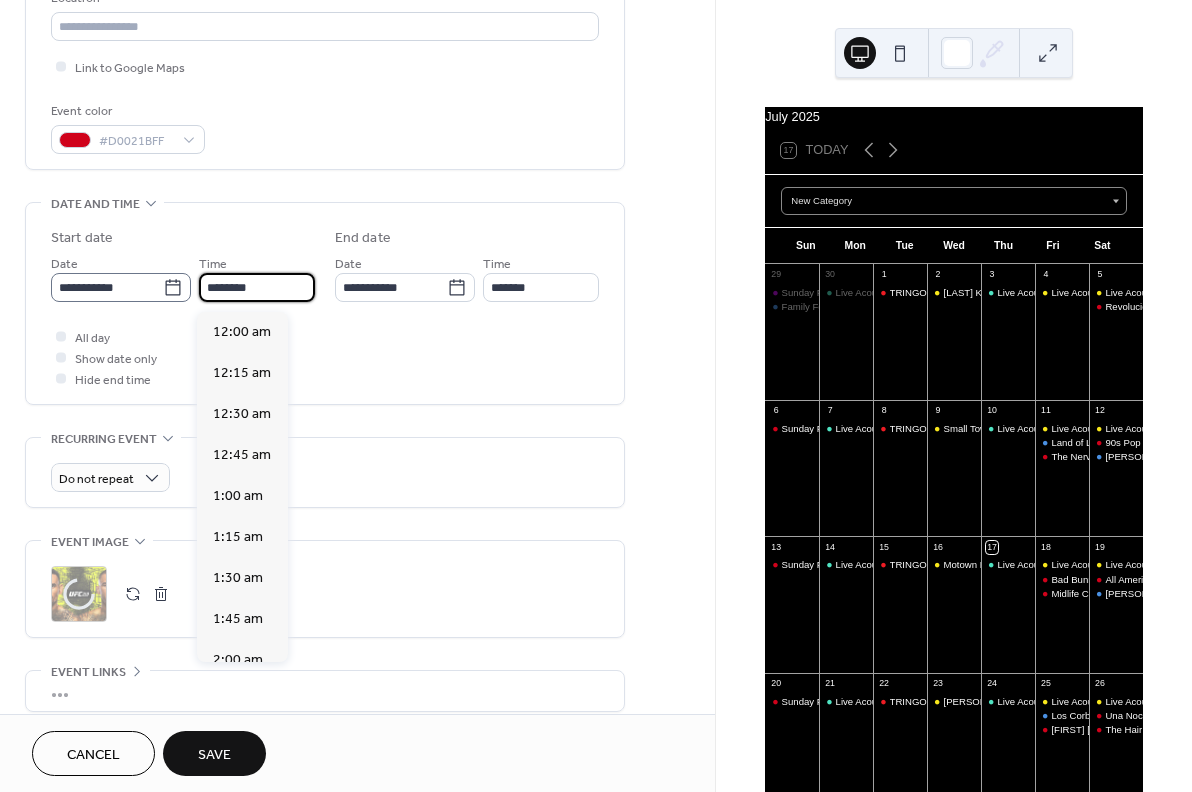drag, startPoint x: 216, startPoint y: 291, endPoint x: 179, endPoint y: 284, distance: 37.65634 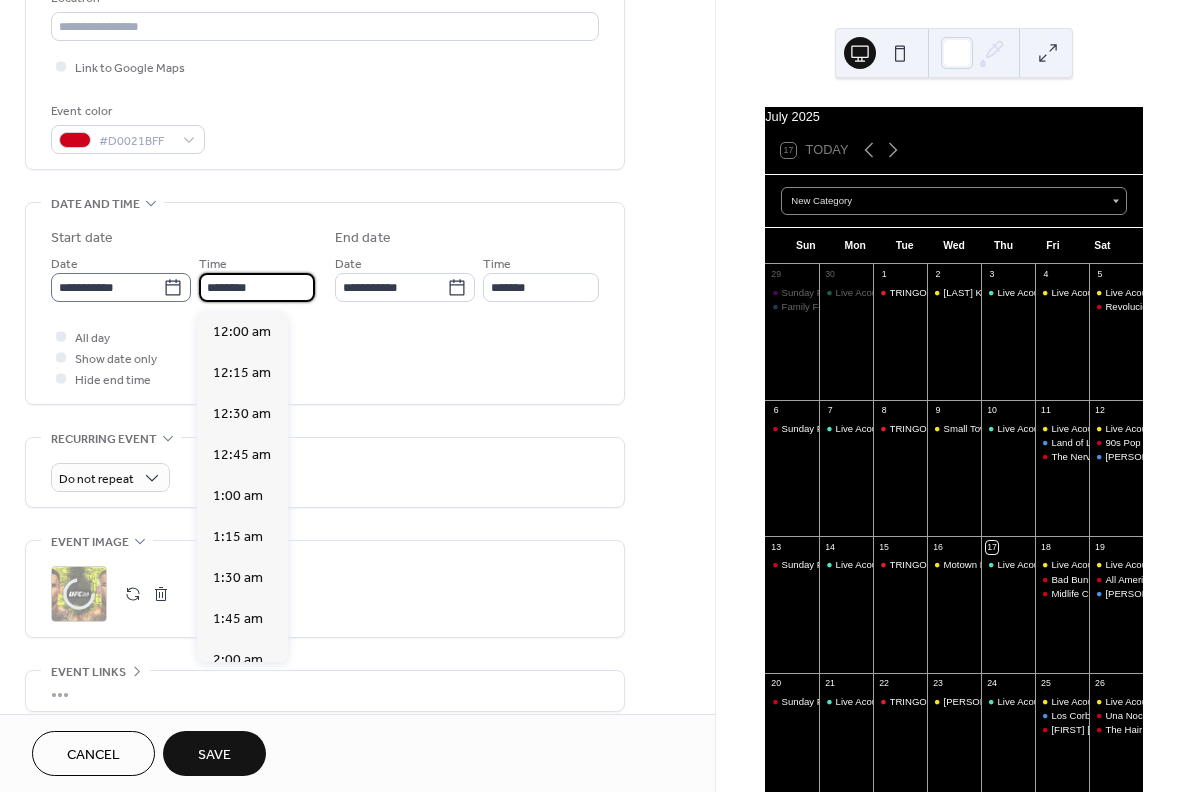 click on "**********" at bounding box center [183, 277] 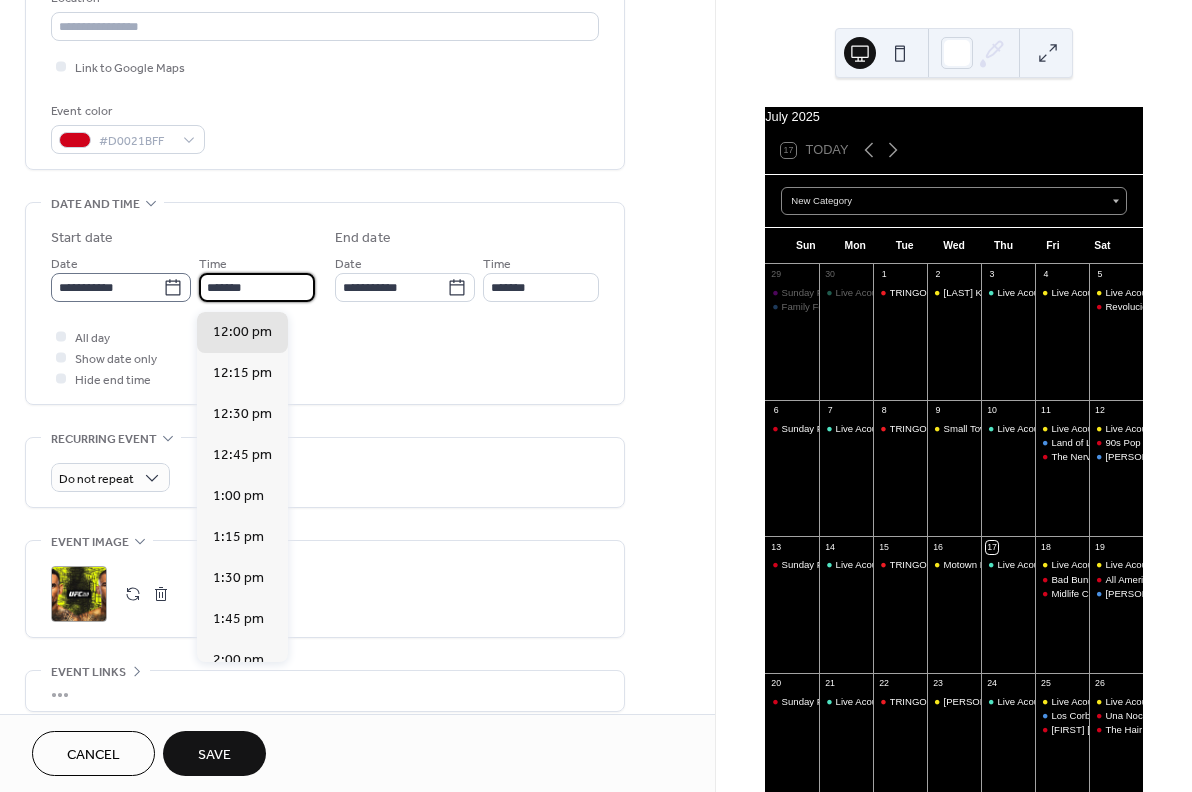 scroll, scrollTop: 3444, scrollLeft: 0, axis: vertical 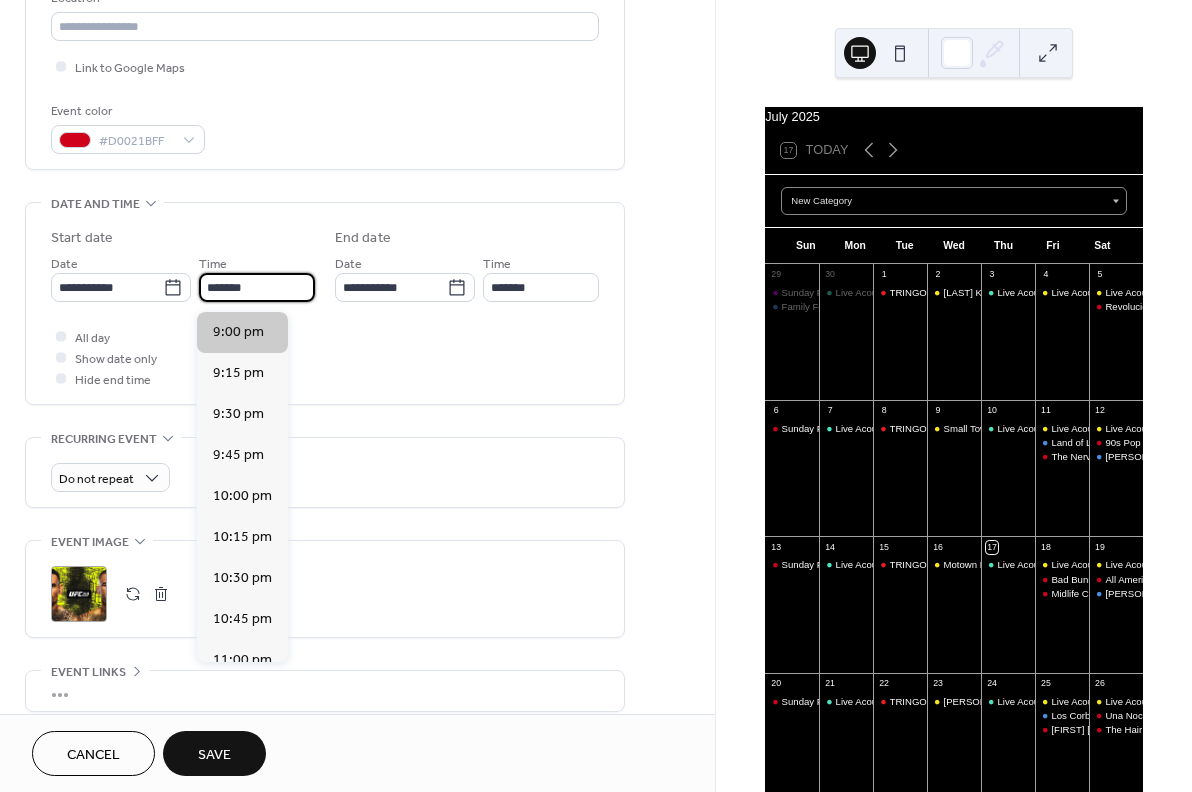 type on "*******" 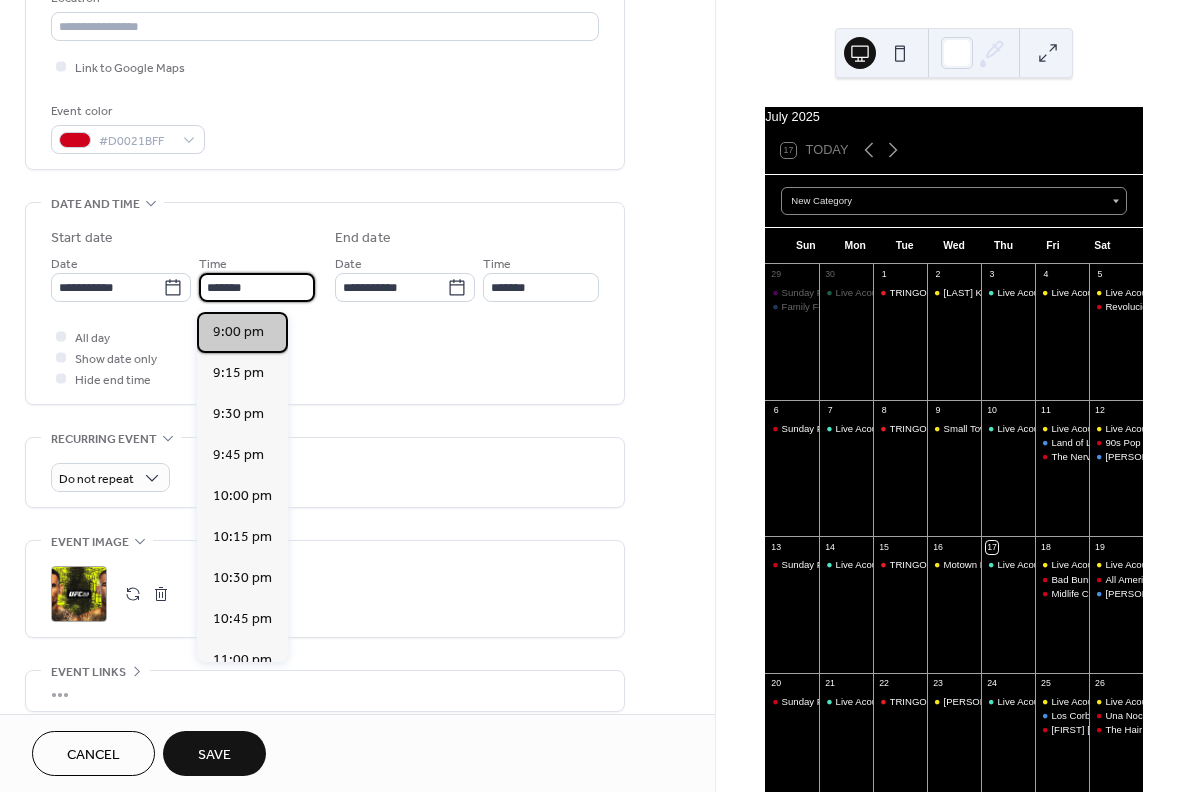 click on "9:00 pm" at bounding box center [238, 332] 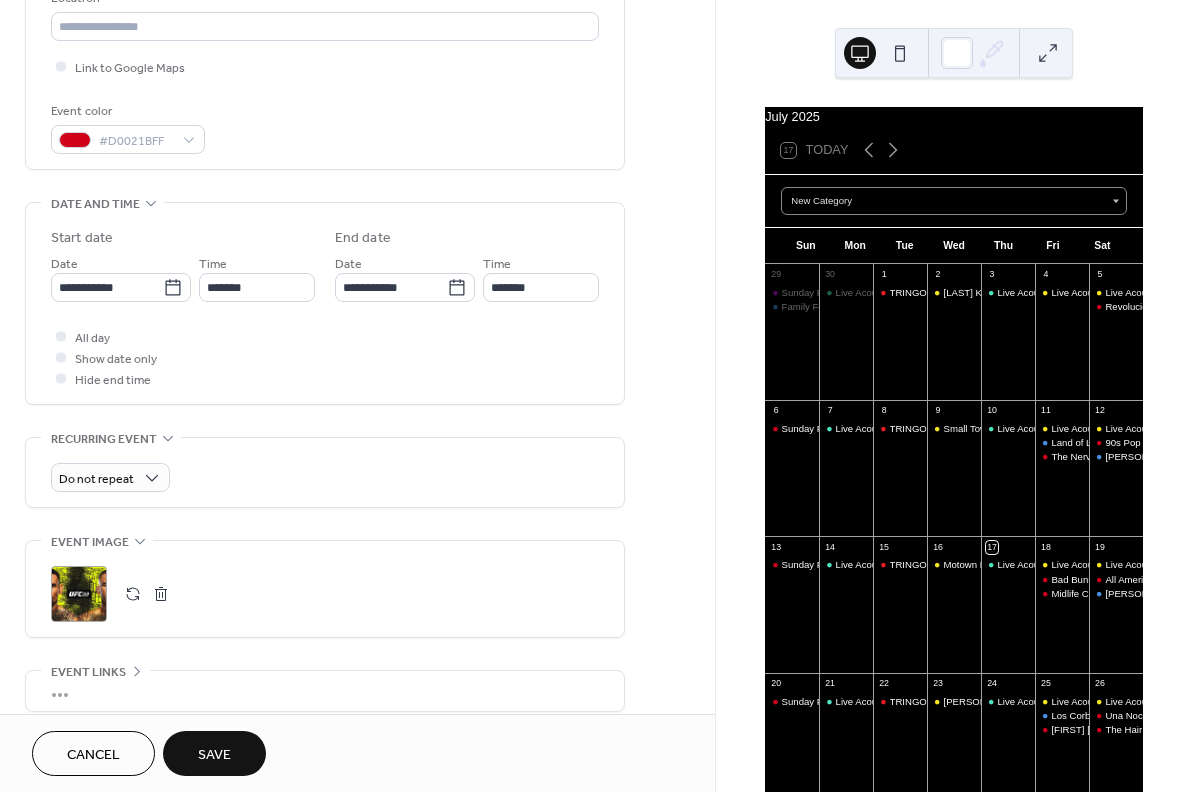 type on "********" 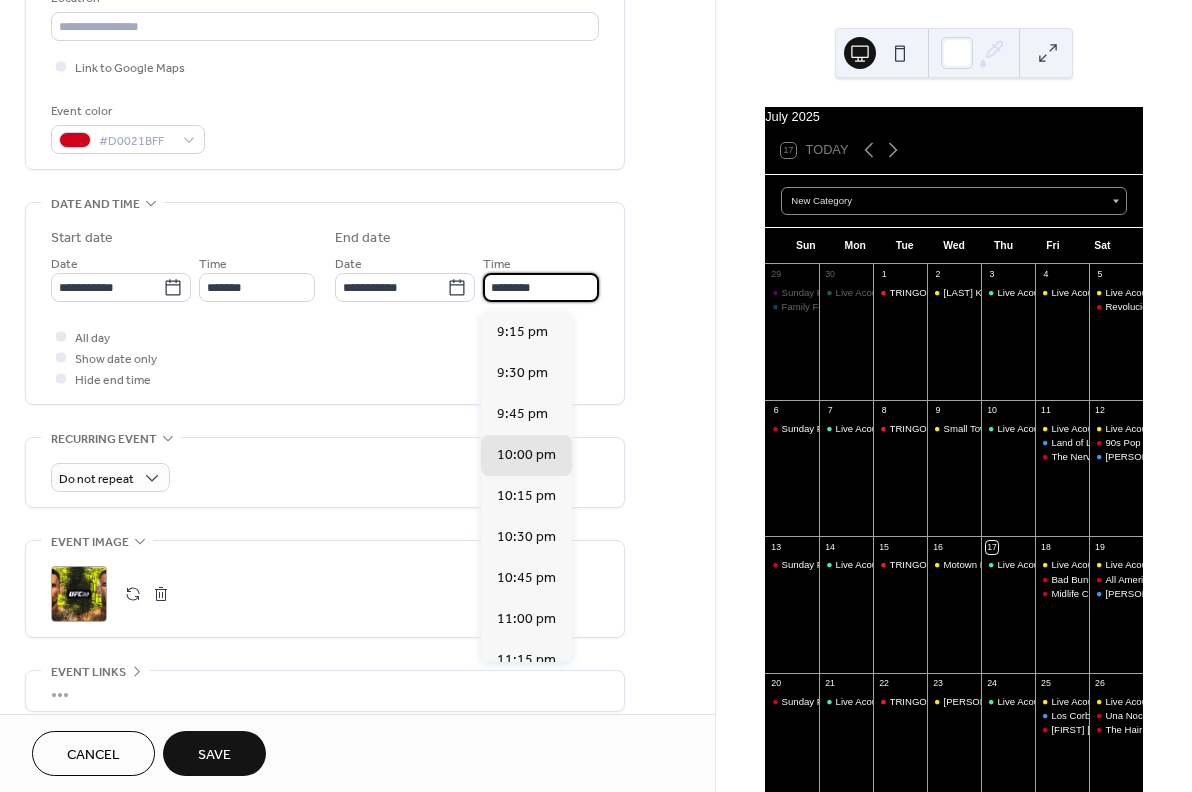 click on "********" at bounding box center (541, 287) 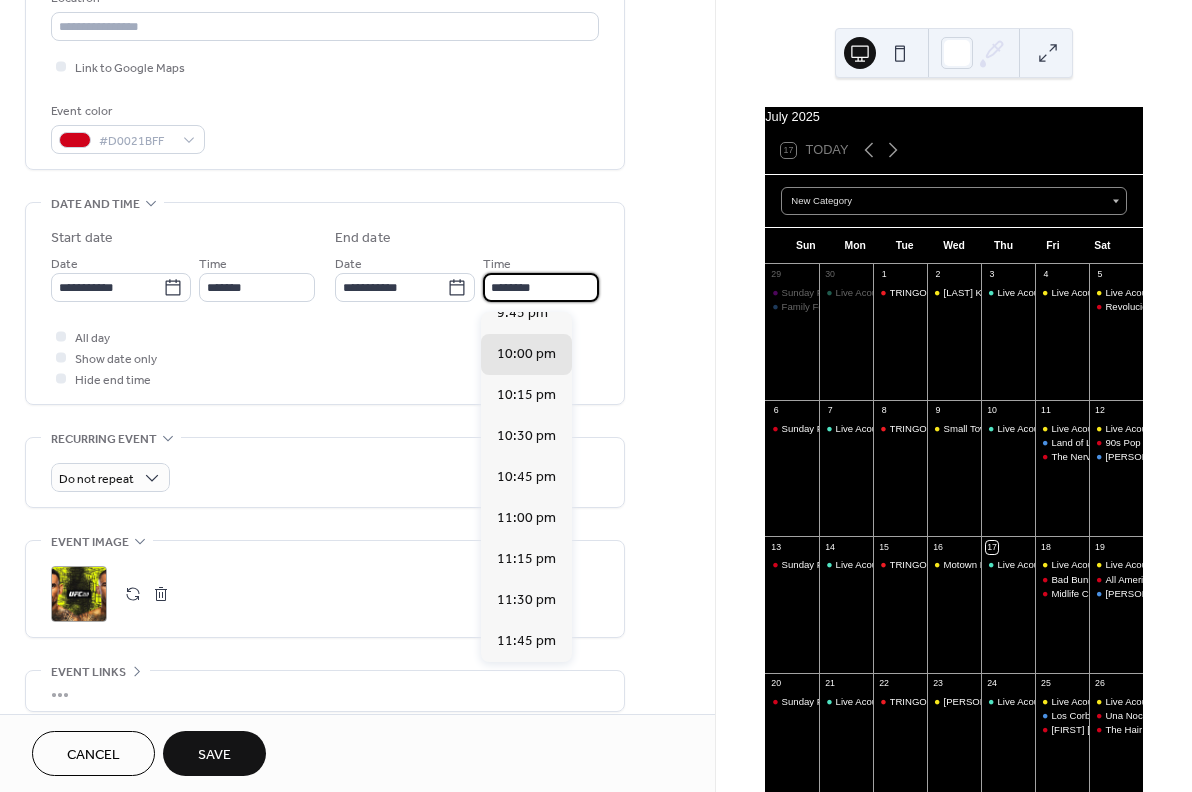 scroll, scrollTop: 101, scrollLeft: 0, axis: vertical 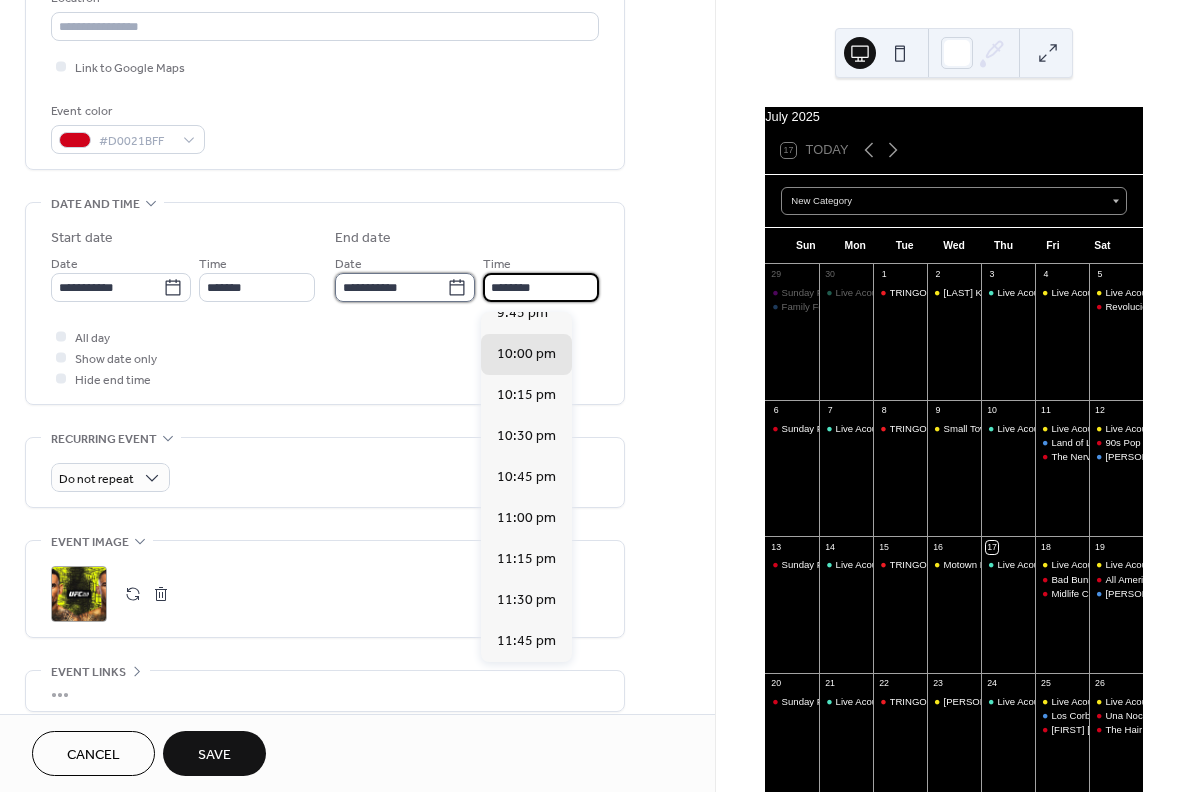 click on "**********" at bounding box center [391, 287] 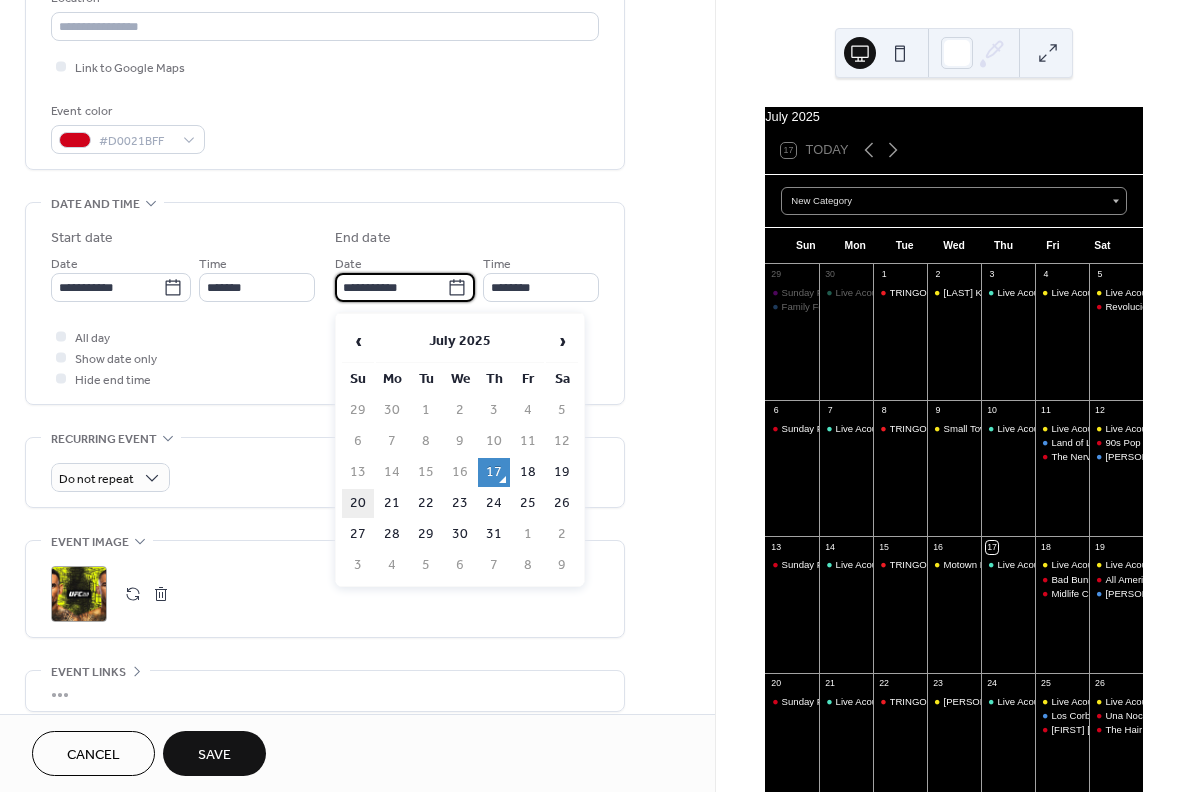 click on "20" at bounding box center (358, 503) 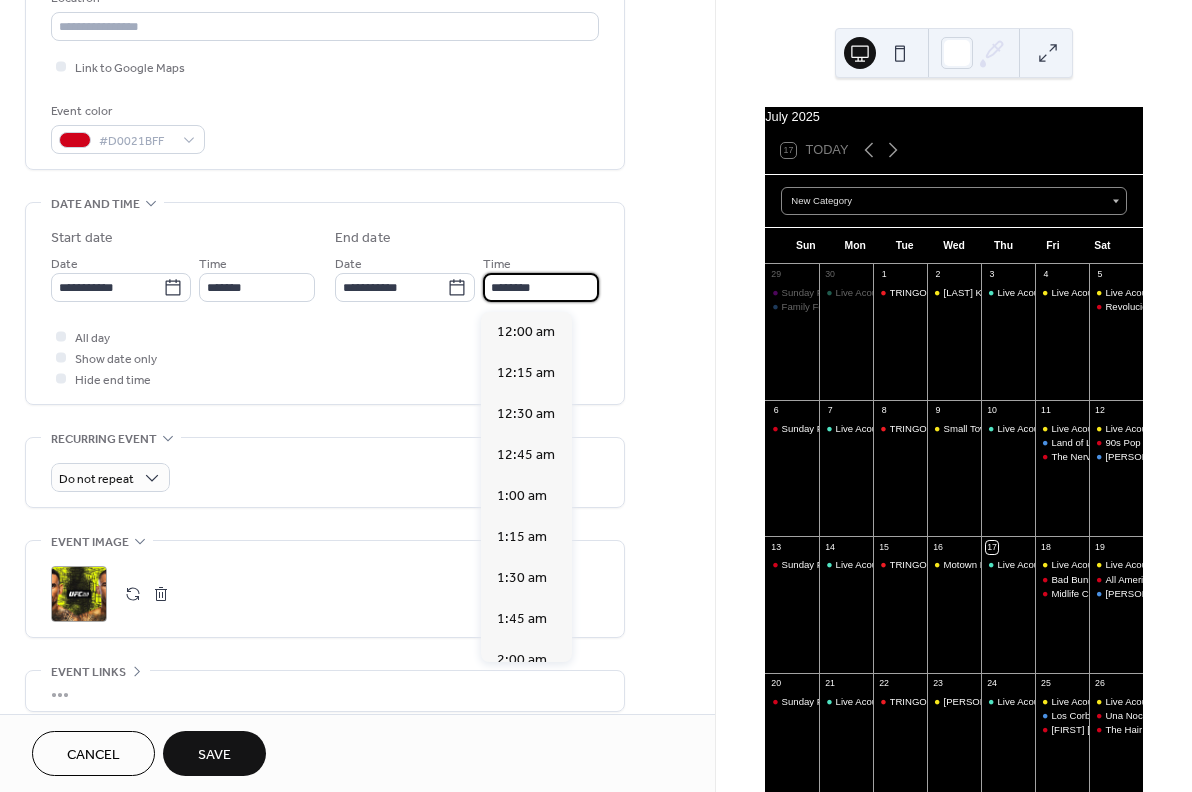 click on "********" at bounding box center (541, 287) 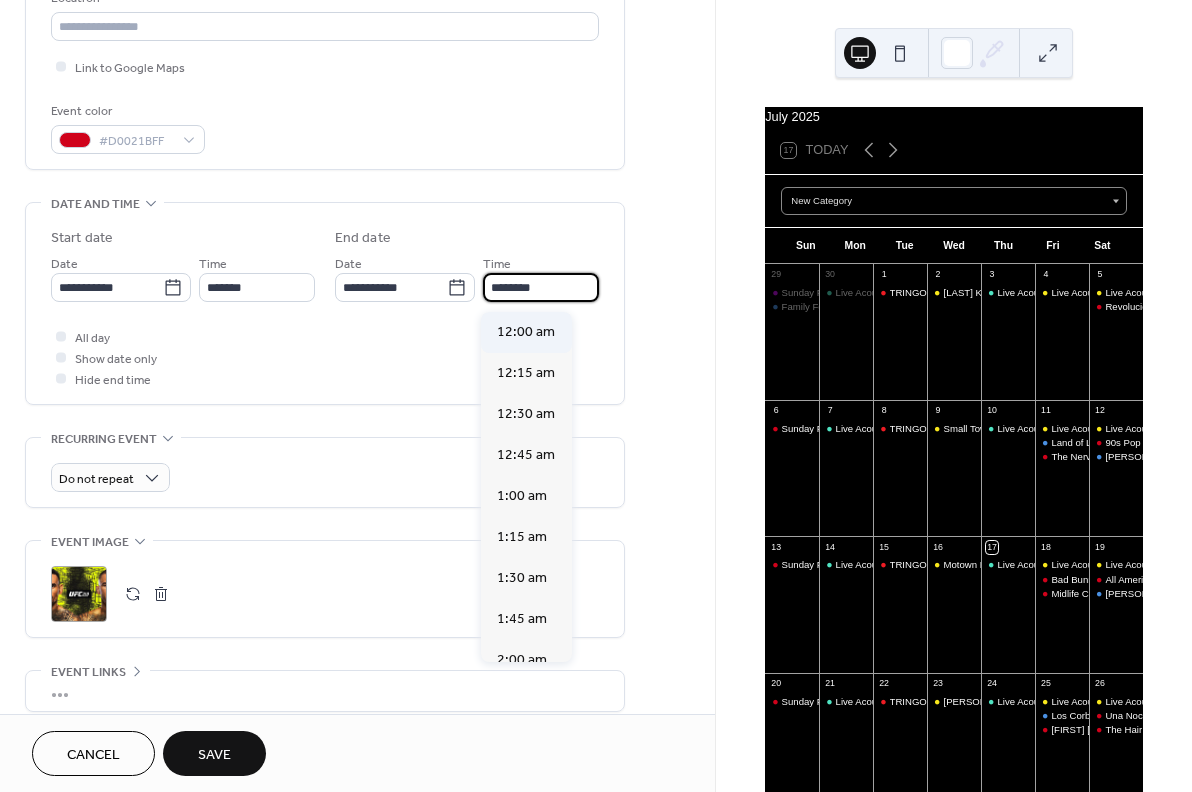 scroll, scrollTop: 0, scrollLeft: 0, axis: both 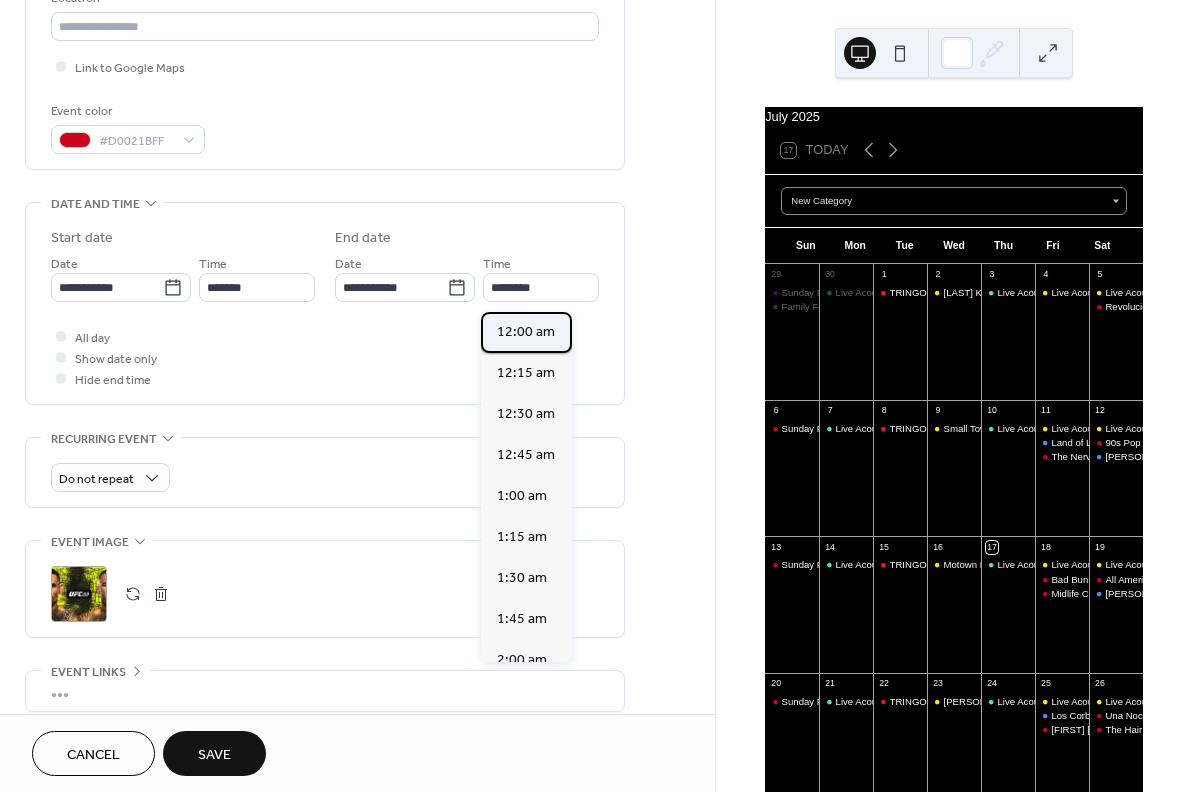 click on "12:00 am" at bounding box center (526, 332) 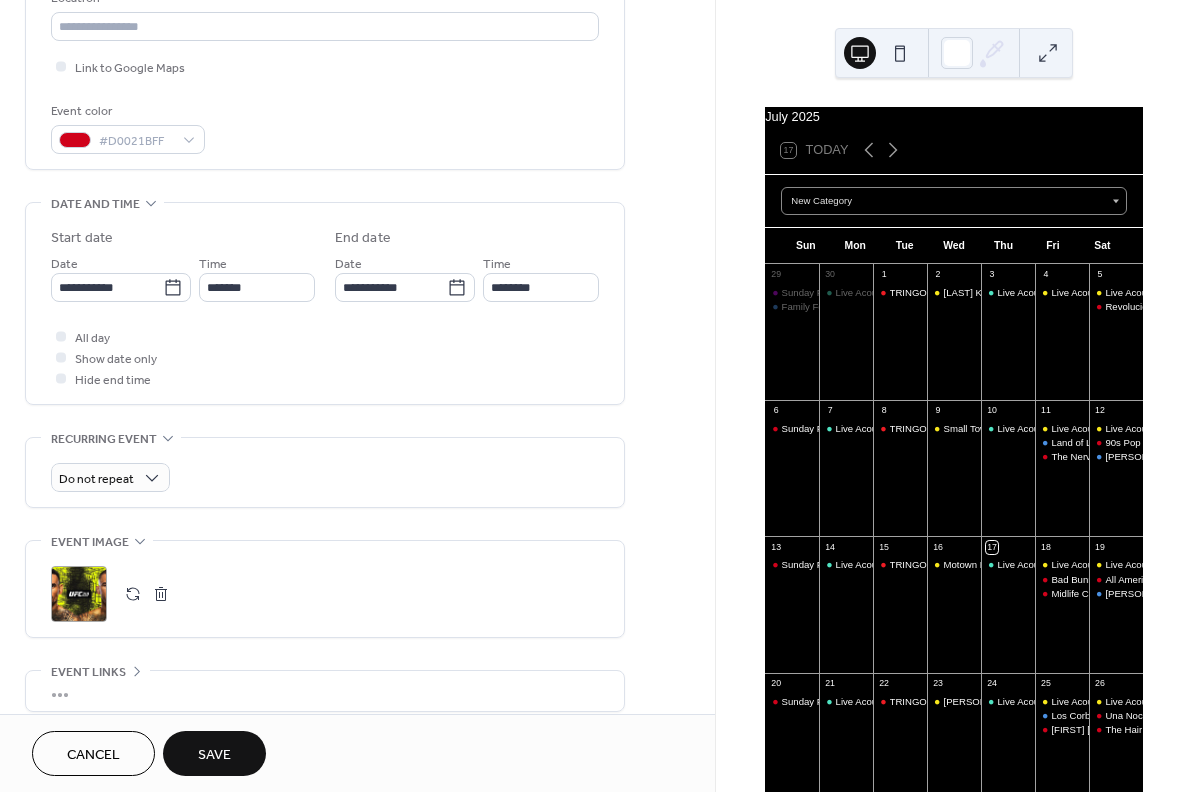 click on "**********" at bounding box center (325, 303) 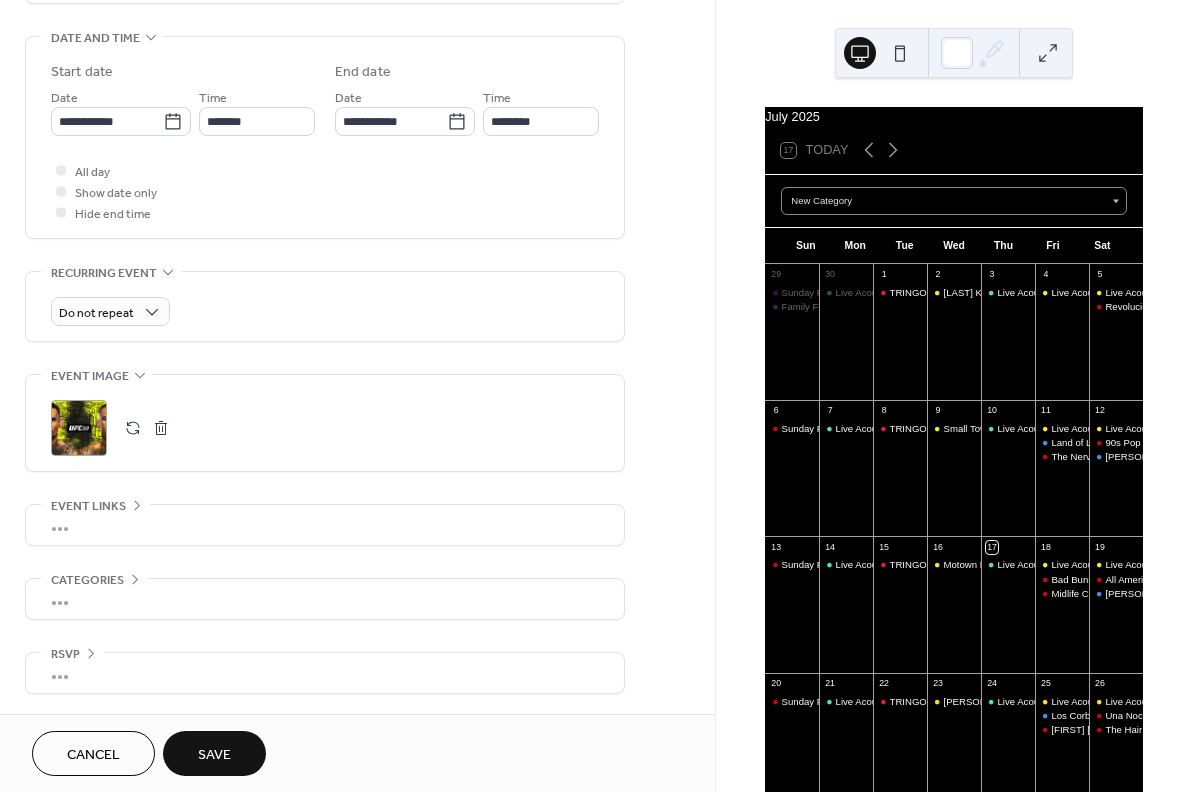 scroll, scrollTop: 621, scrollLeft: 0, axis: vertical 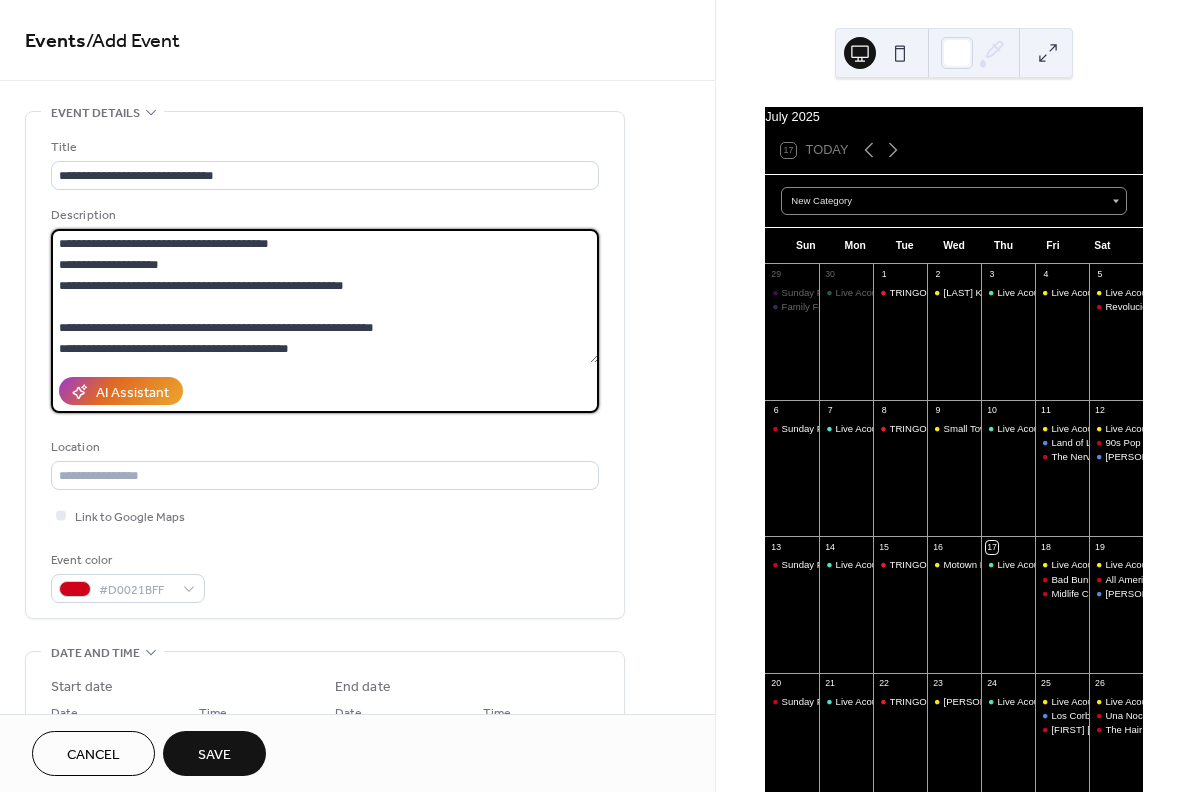 drag, startPoint x: 177, startPoint y: 265, endPoint x: 118, endPoint y: 265, distance: 59 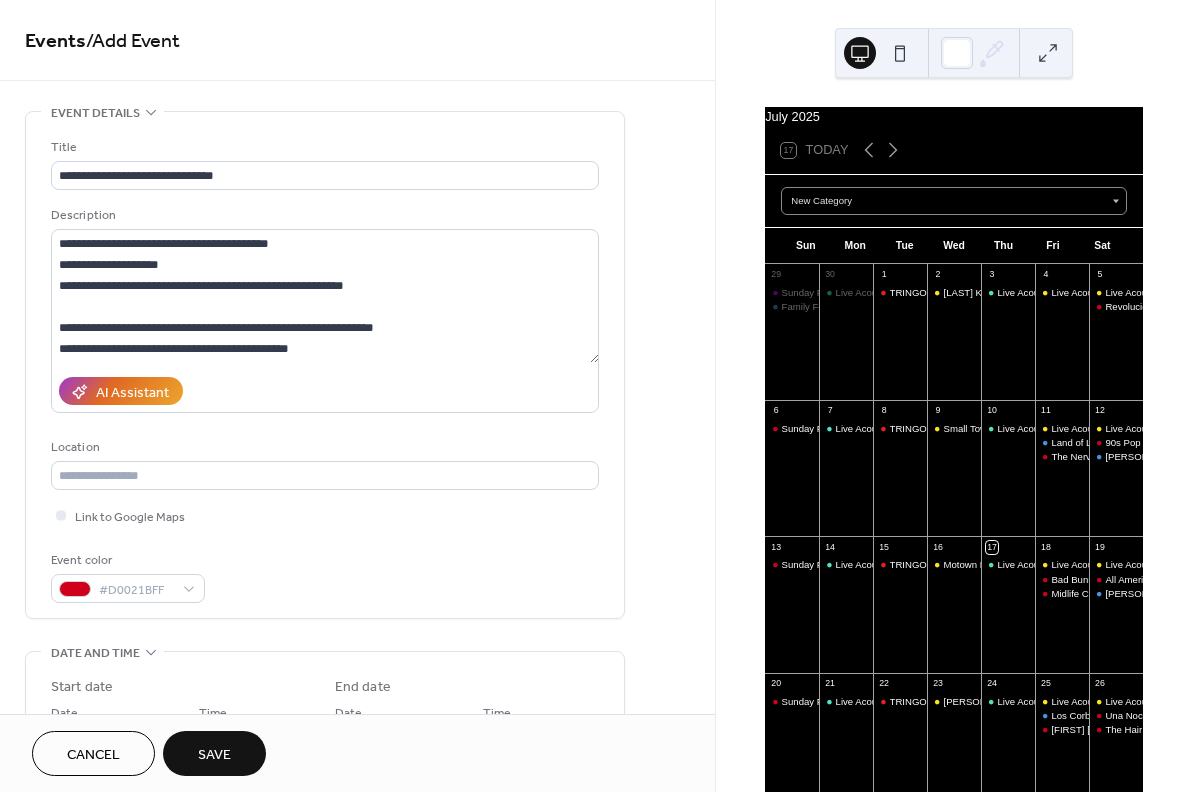 click on "Save" at bounding box center (214, 755) 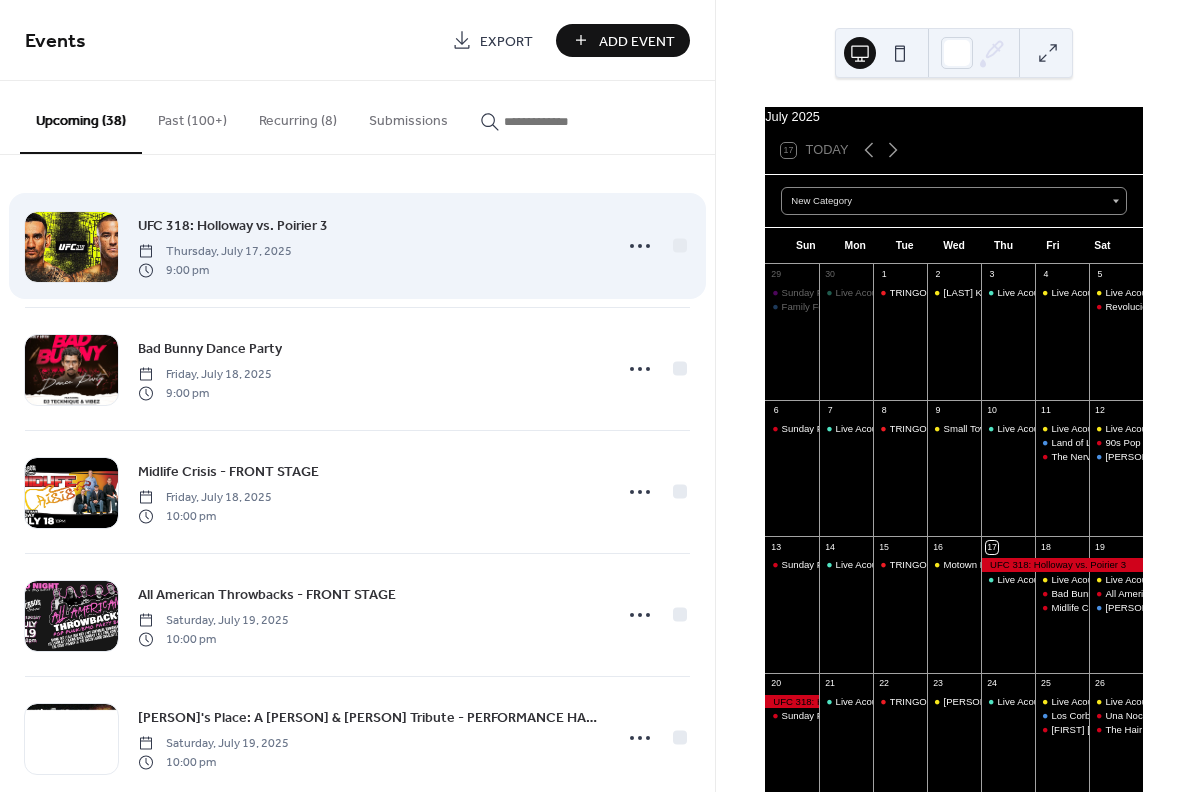 click on "UFC 318: Holloway vs. Poirier 3" at bounding box center [233, 226] 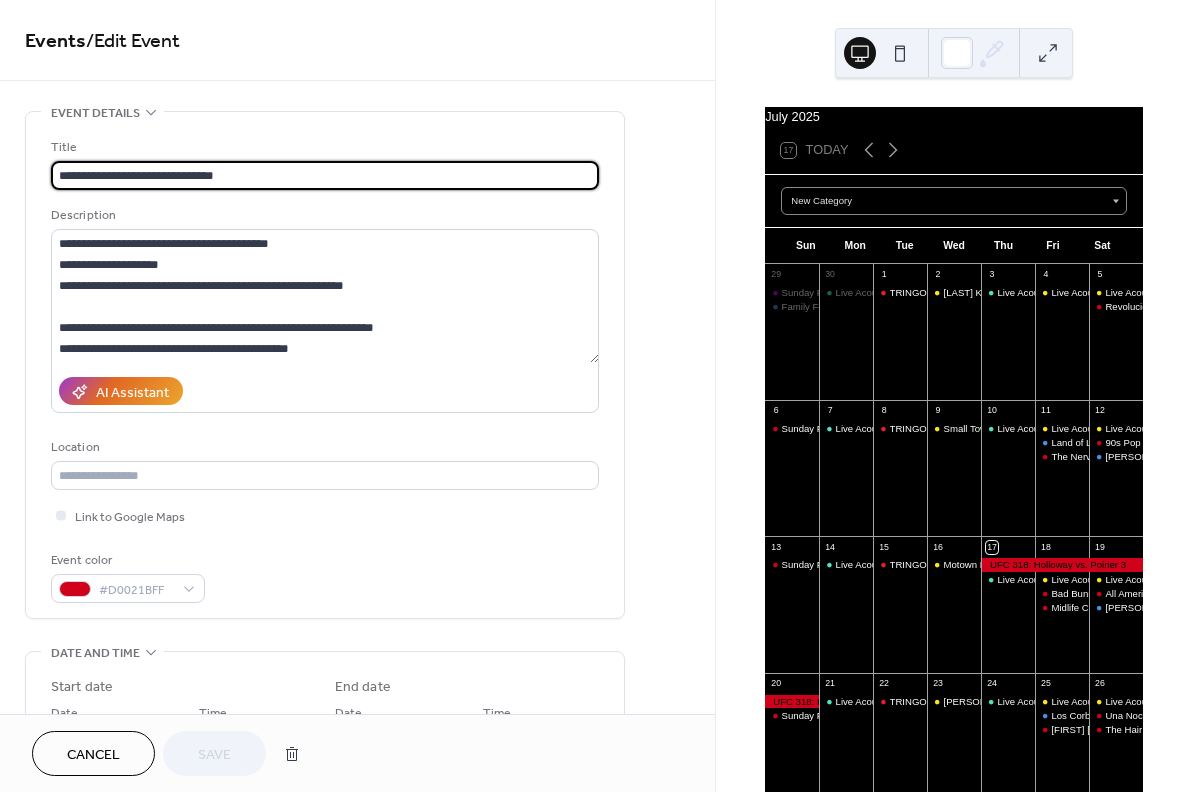 scroll, scrollTop: 363, scrollLeft: 0, axis: vertical 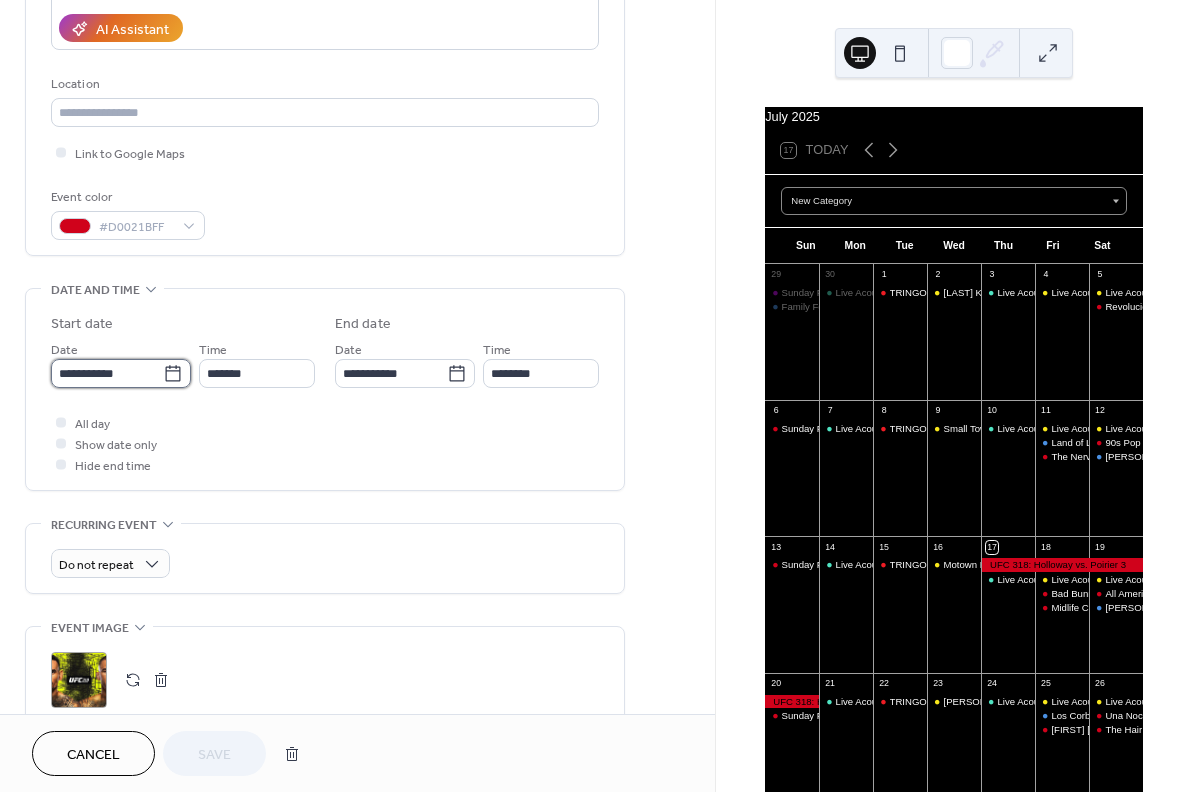 click on "**********" at bounding box center [107, 373] 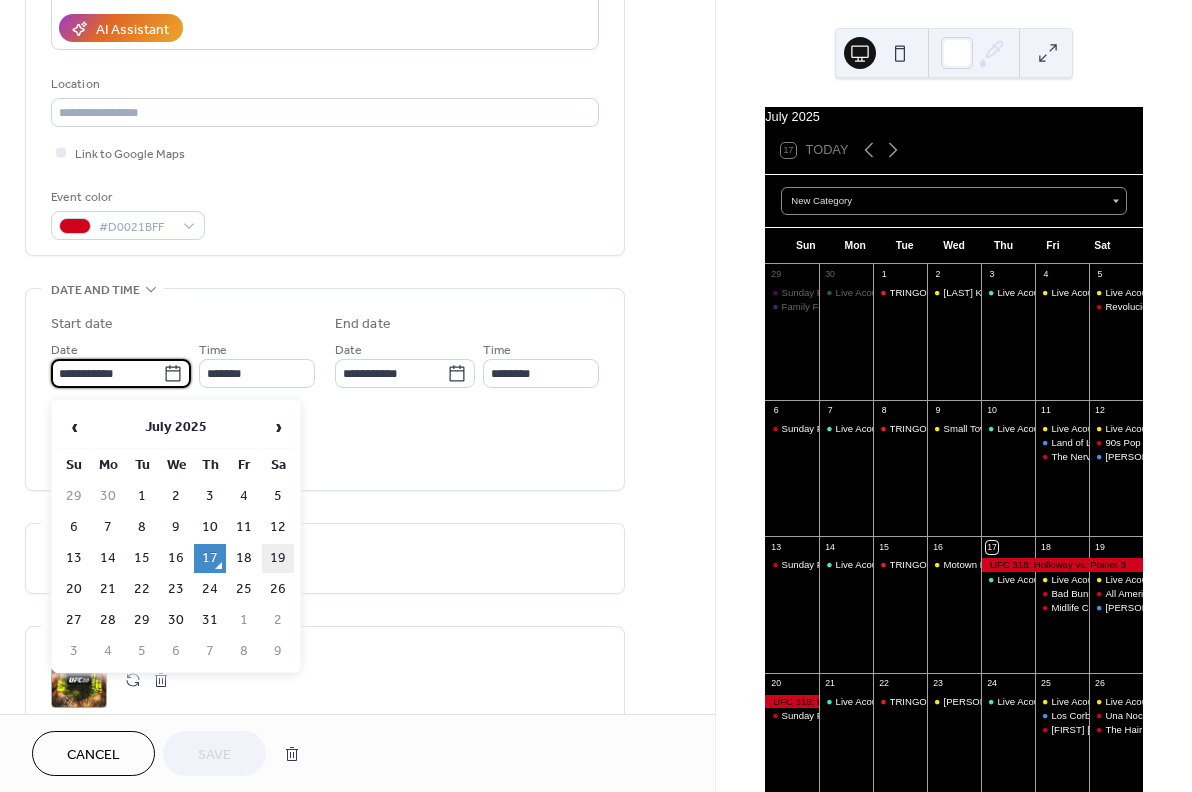 click on "19" at bounding box center (278, 558) 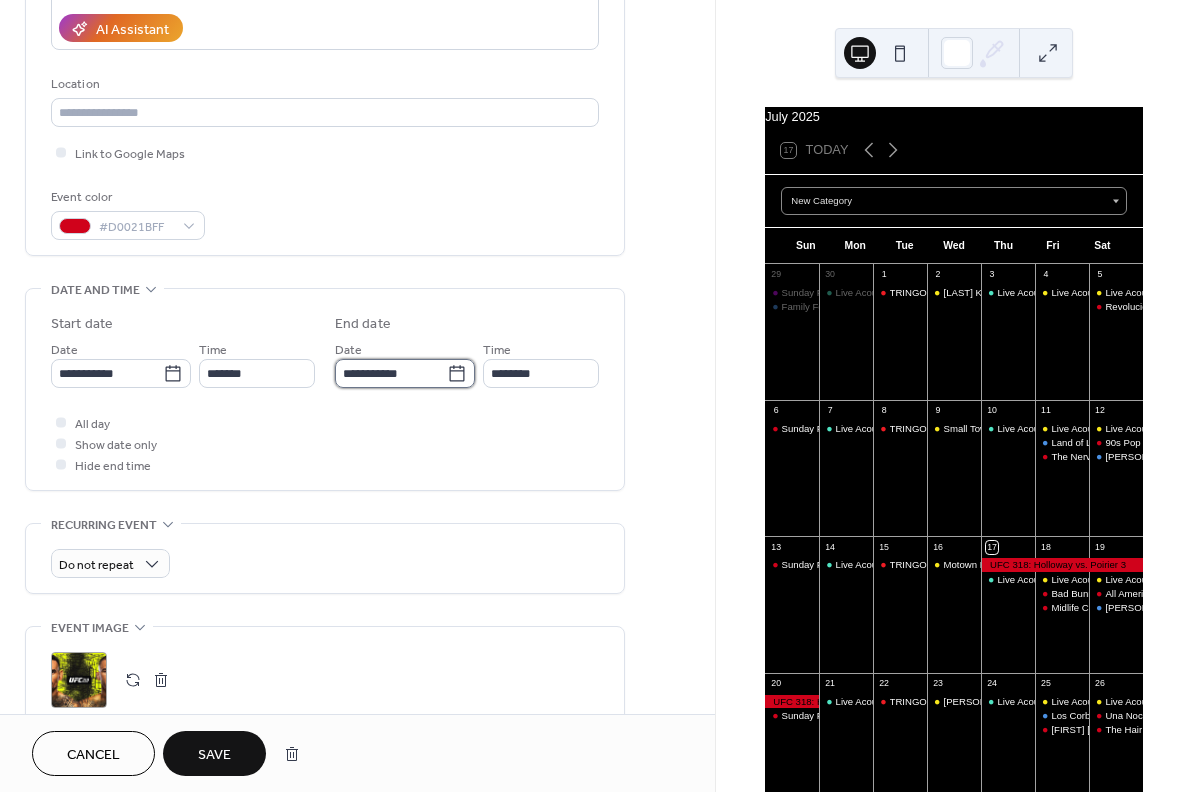 click on "**********" at bounding box center [391, 373] 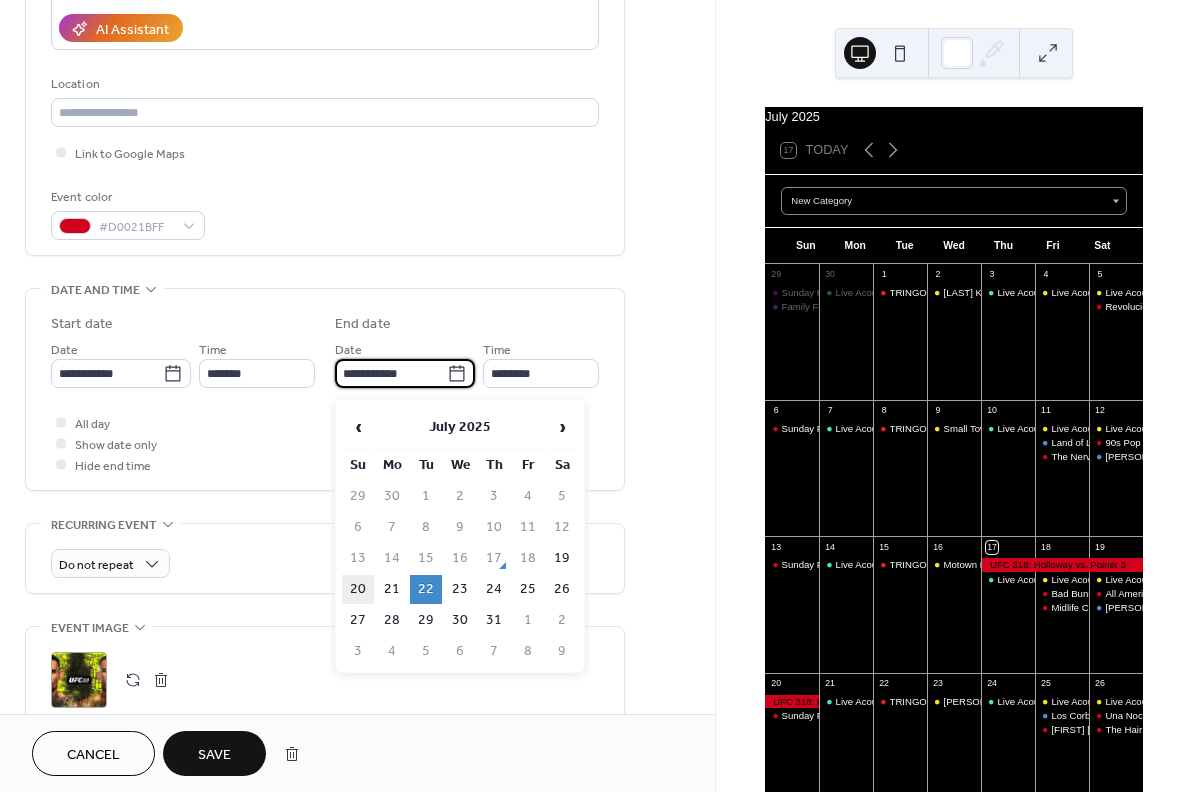 click on "20" at bounding box center [358, 589] 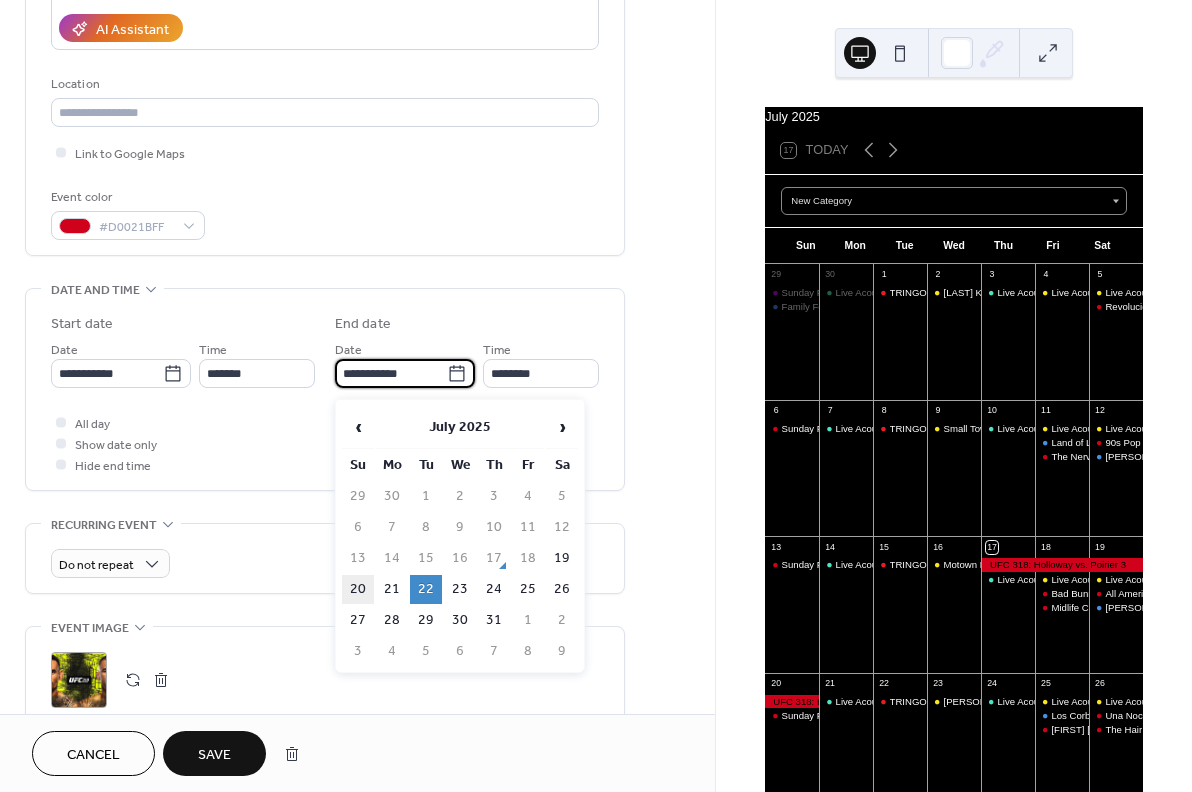 type on "**********" 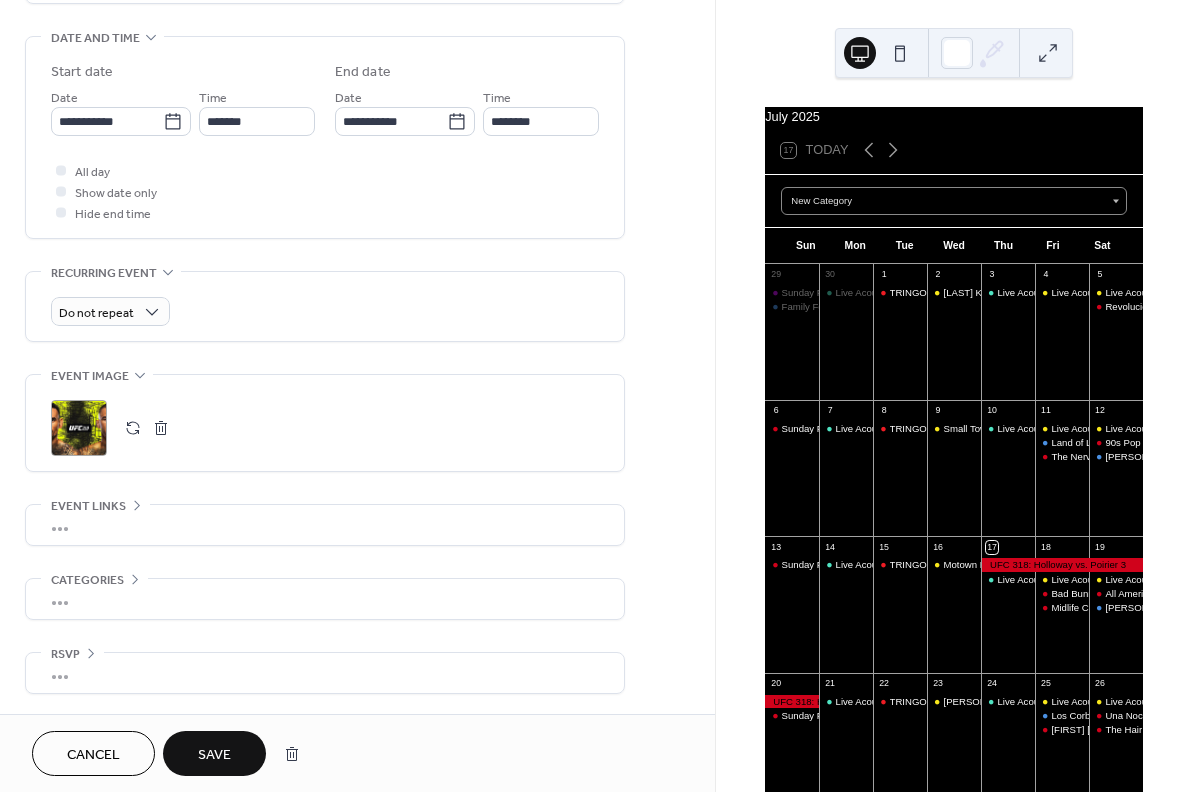 scroll, scrollTop: 621, scrollLeft: 0, axis: vertical 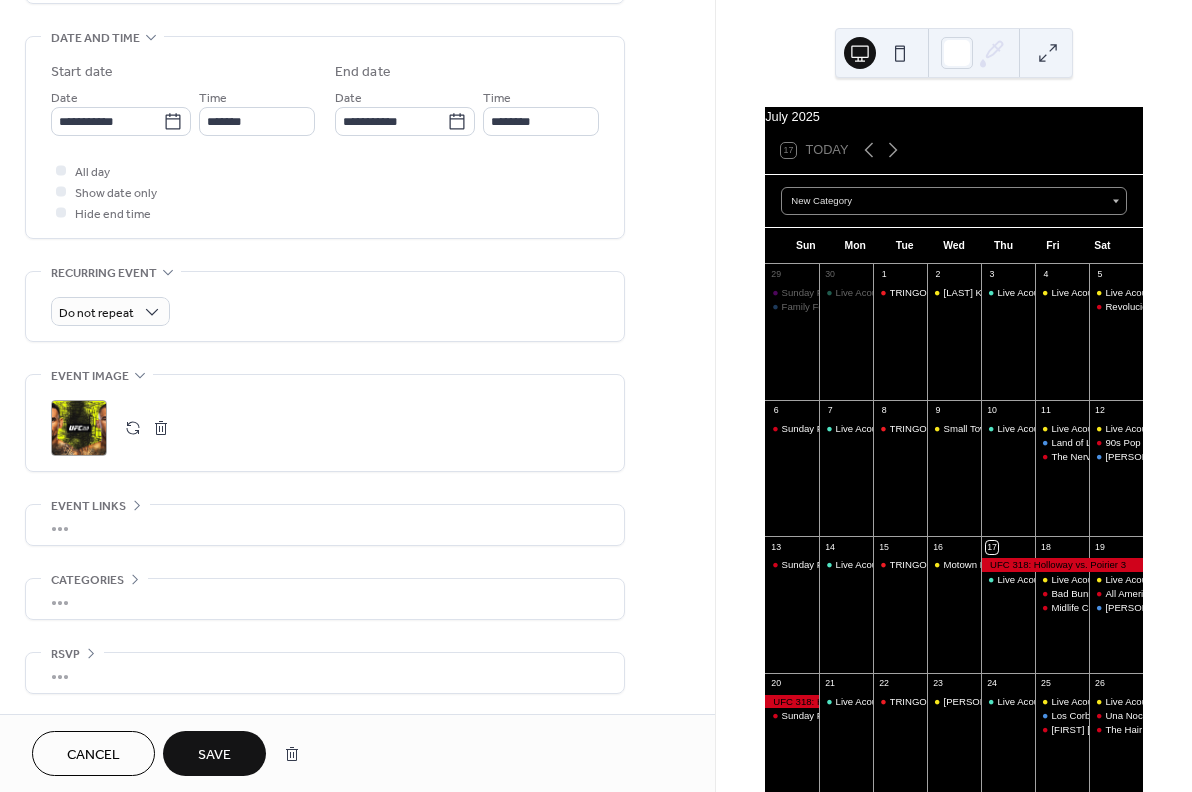 click on "Save" at bounding box center [214, 755] 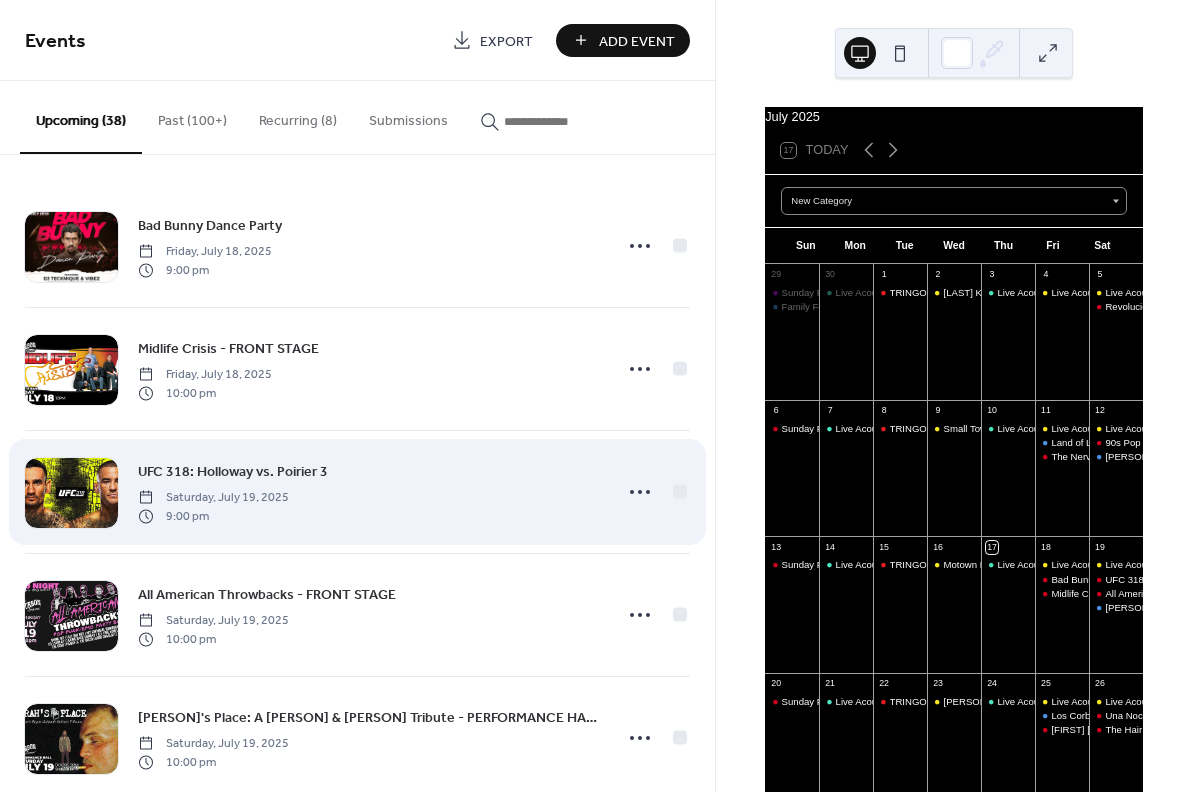 click on "UFC 318: Holloway vs. Poirier 3" at bounding box center (233, 472) 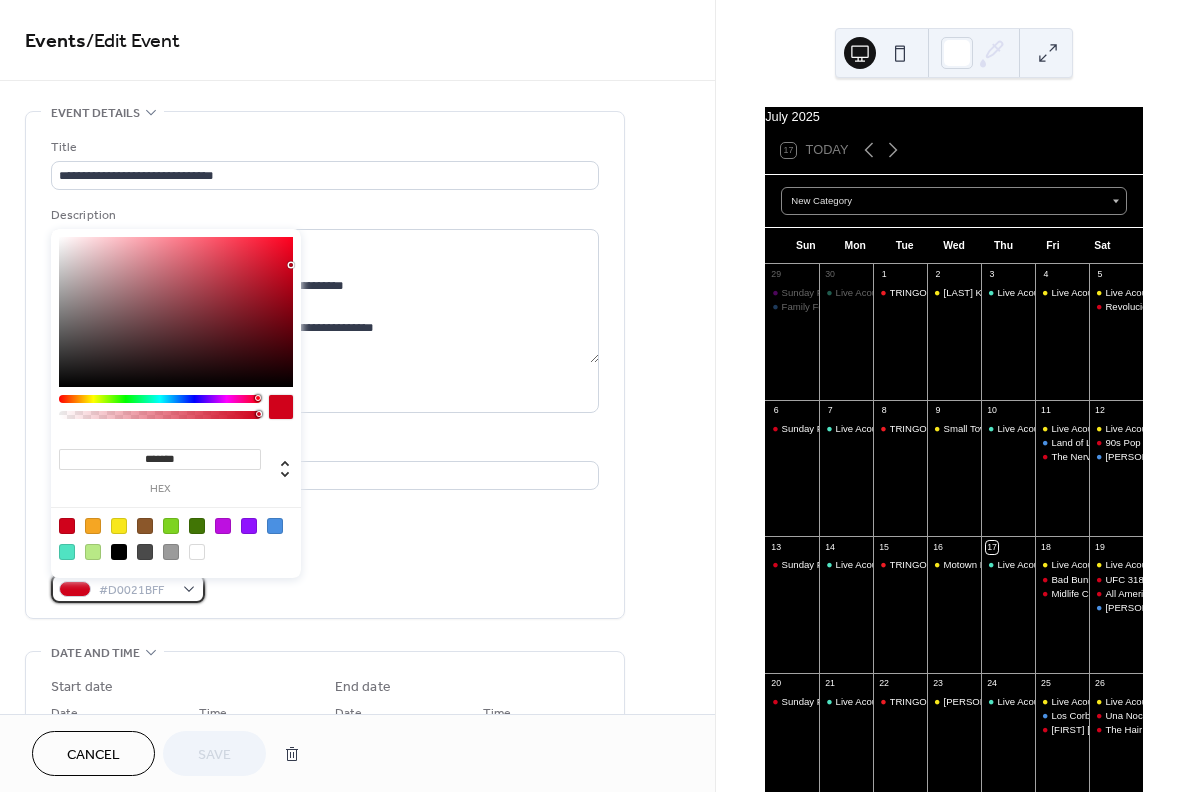 click on "#D0021BFF" at bounding box center (136, 590) 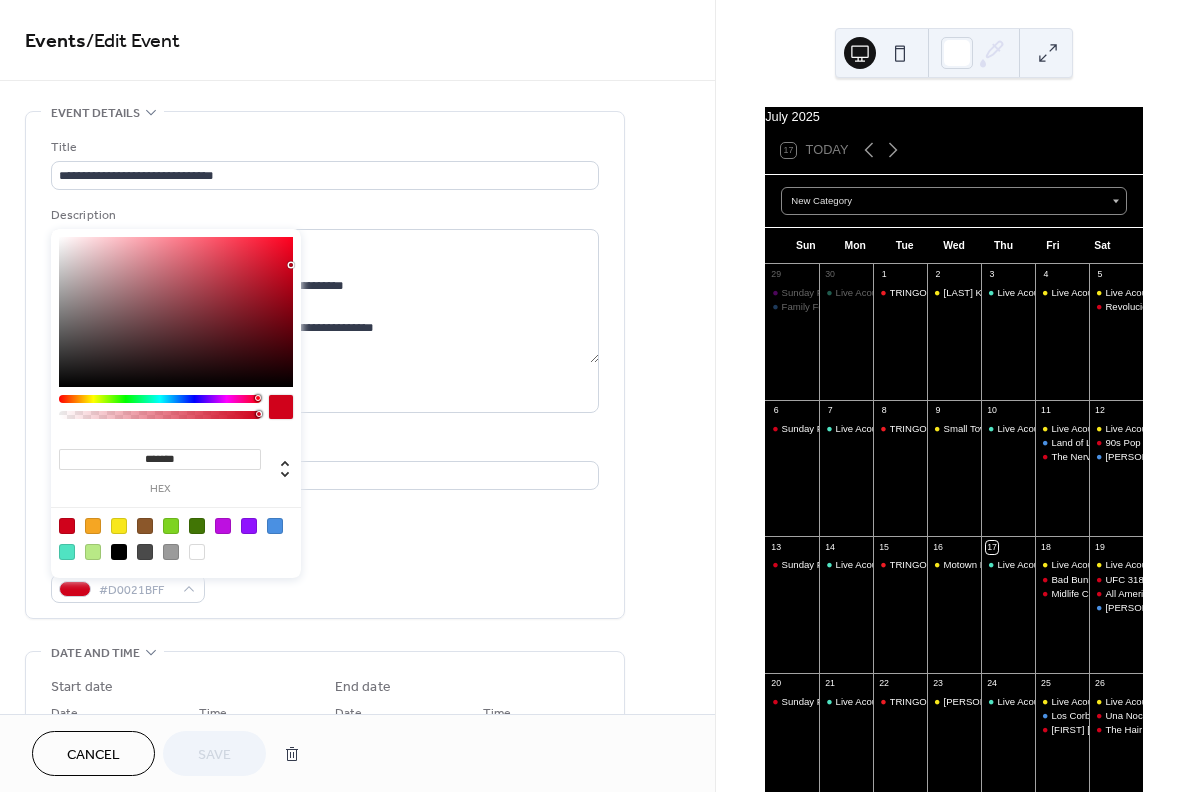 click at bounding box center (171, 526) 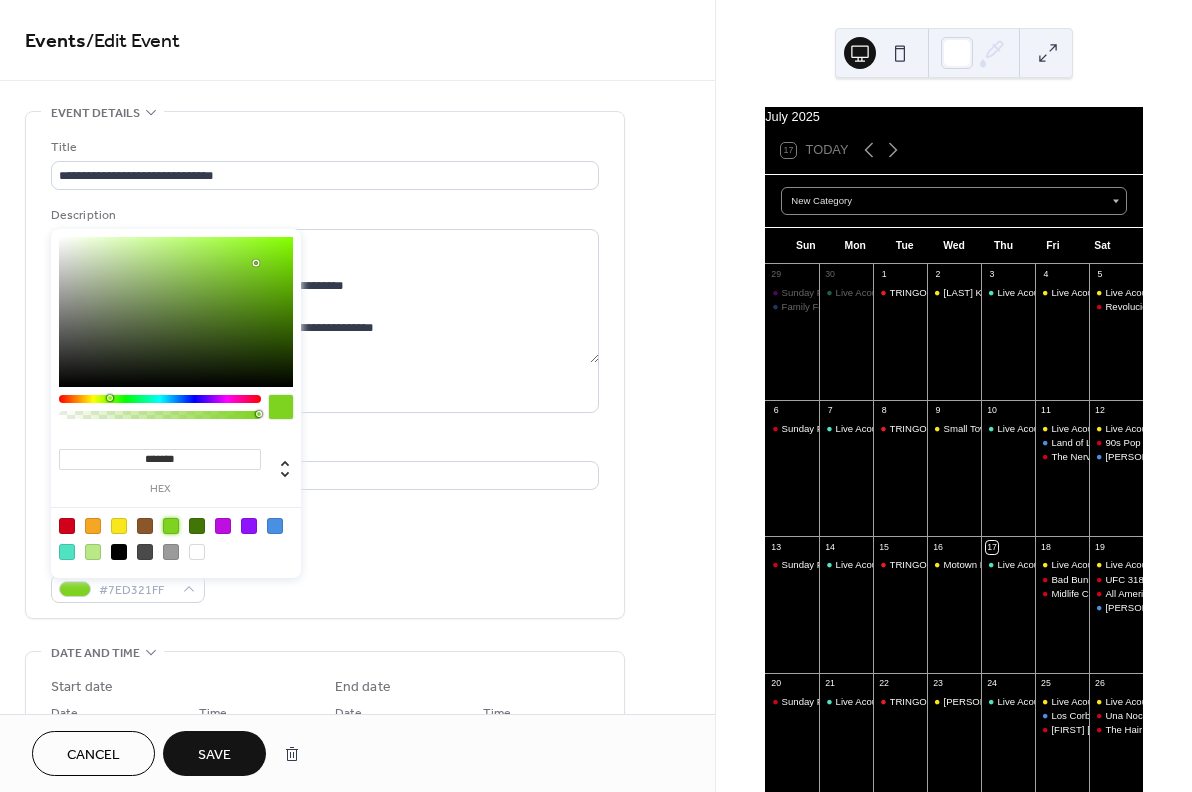 click on "Save" at bounding box center [214, 753] 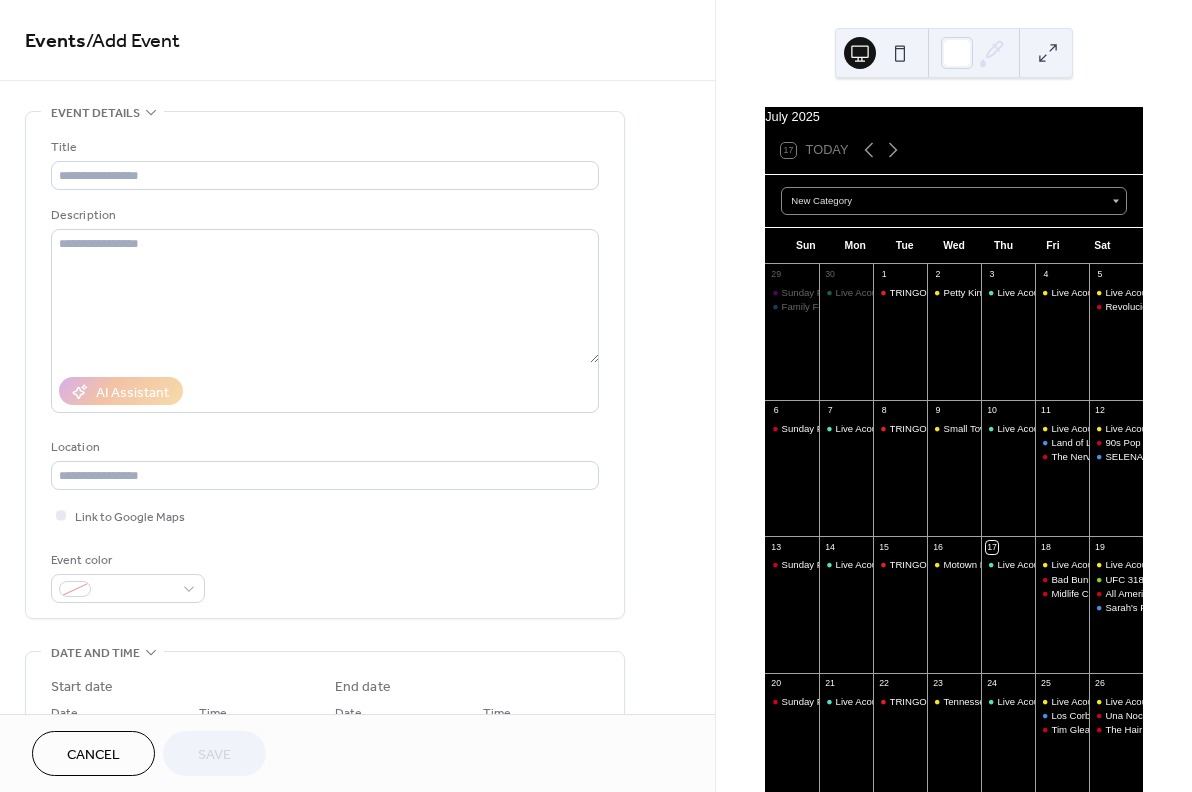 scroll, scrollTop: 0, scrollLeft: 0, axis: both 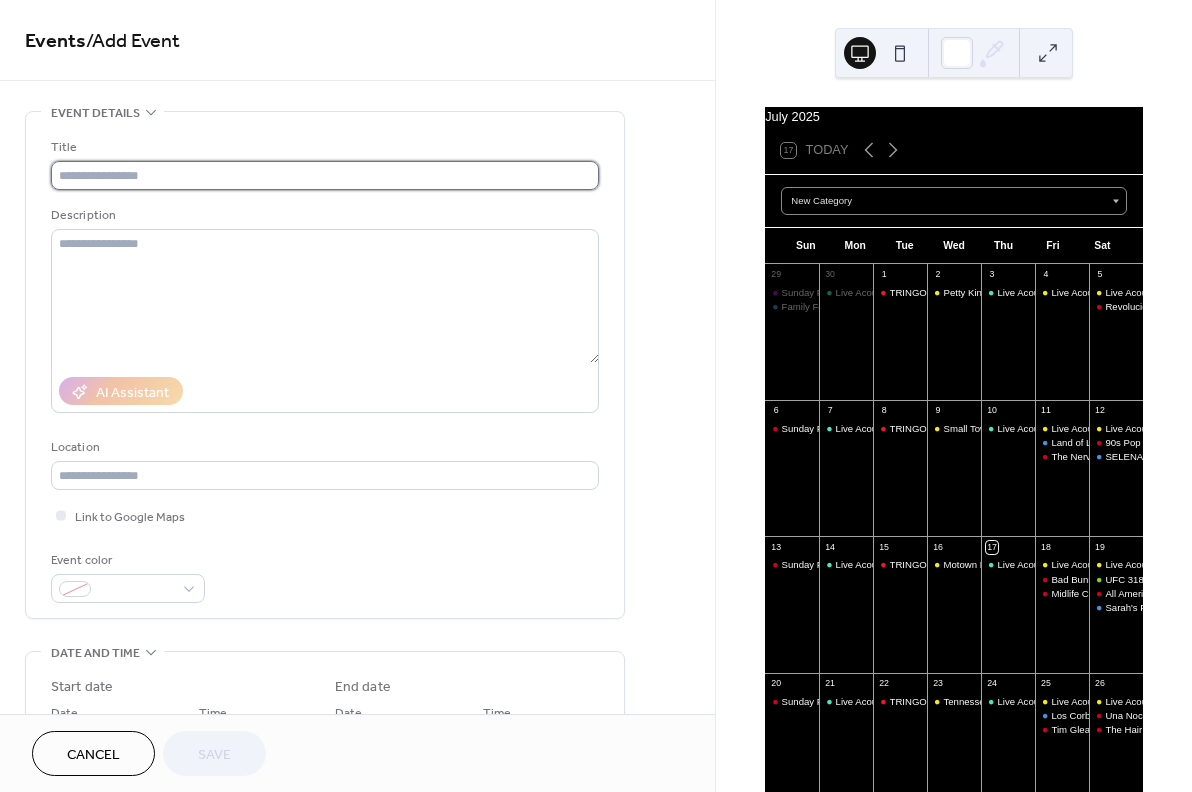 click at bounding box center [325, 175] 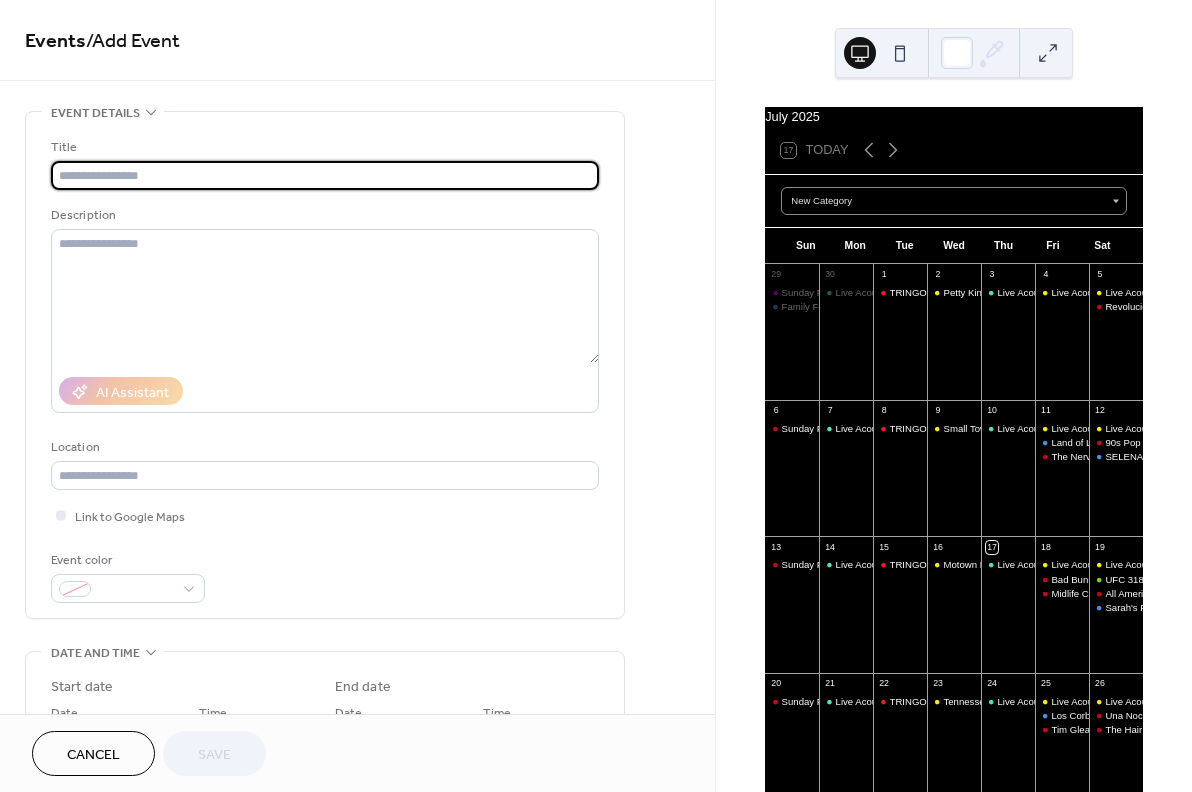paste on "**********" 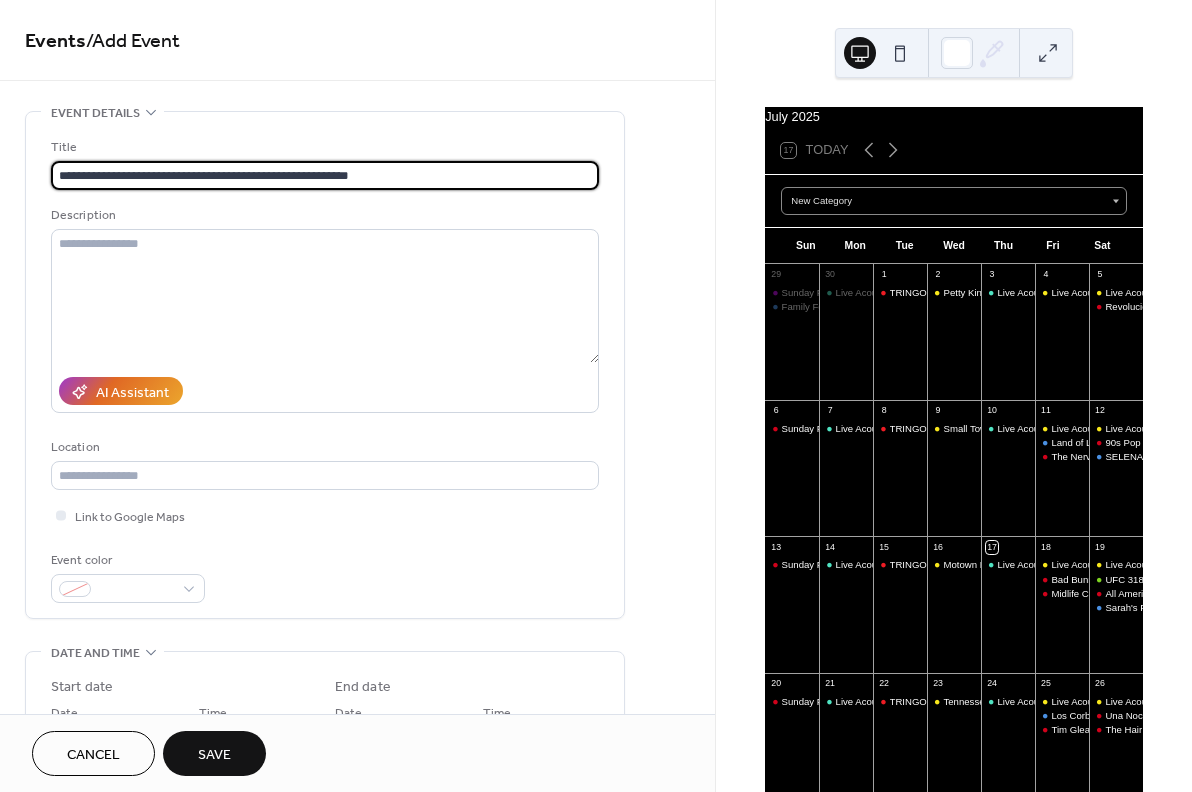 type 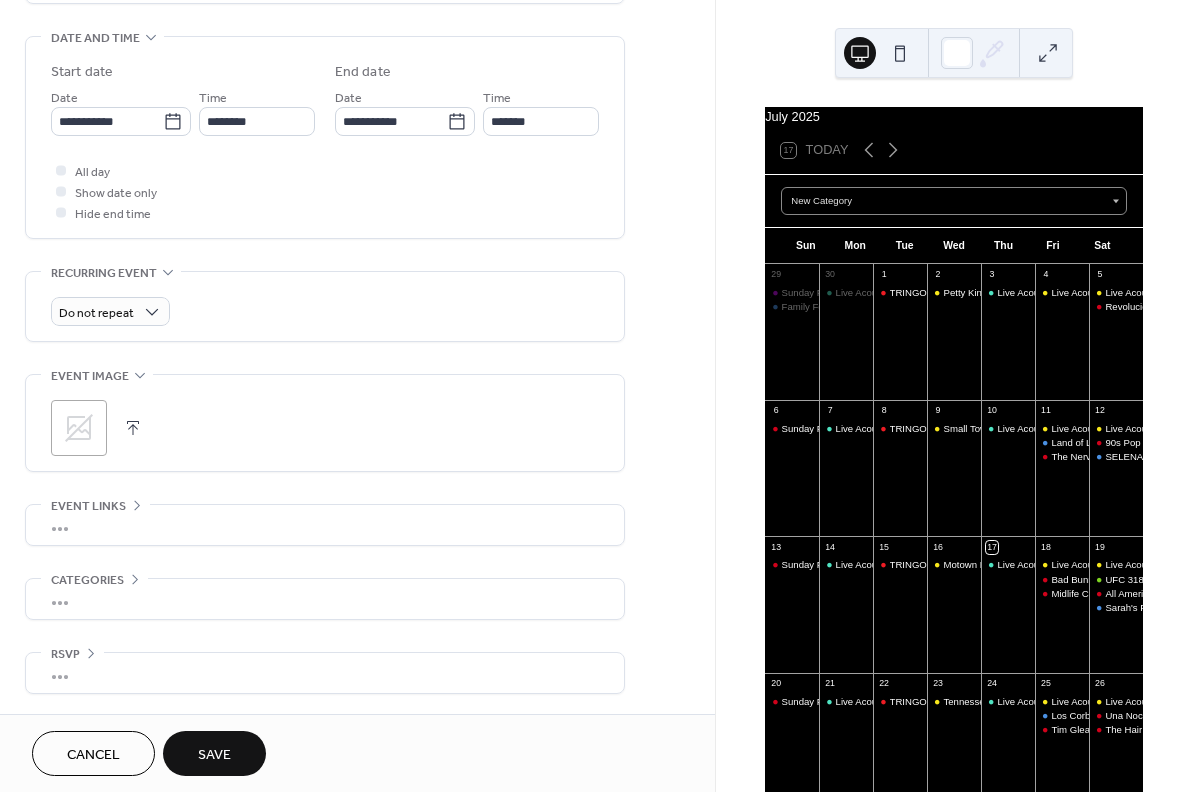 click on "•••" at bounding box center [325, 525] 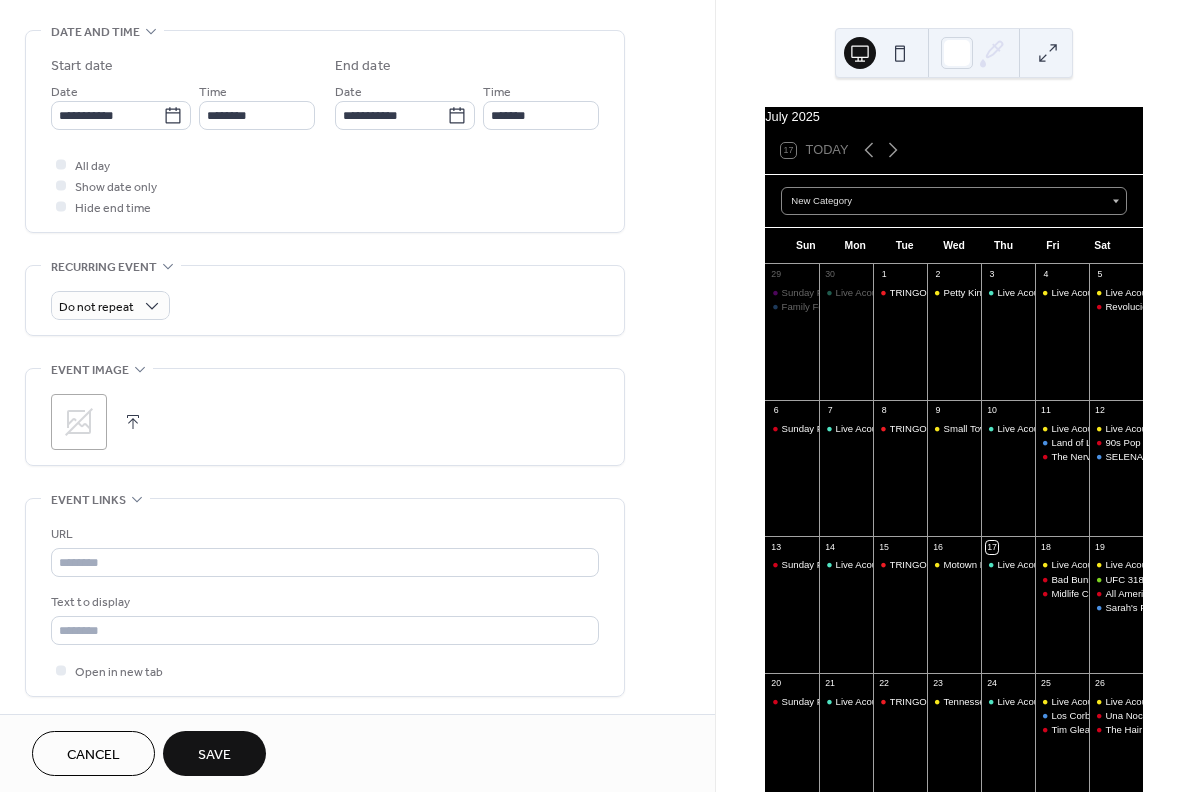 scroll, scrollTop: 618, scrollLeft: 0, axis: vertical 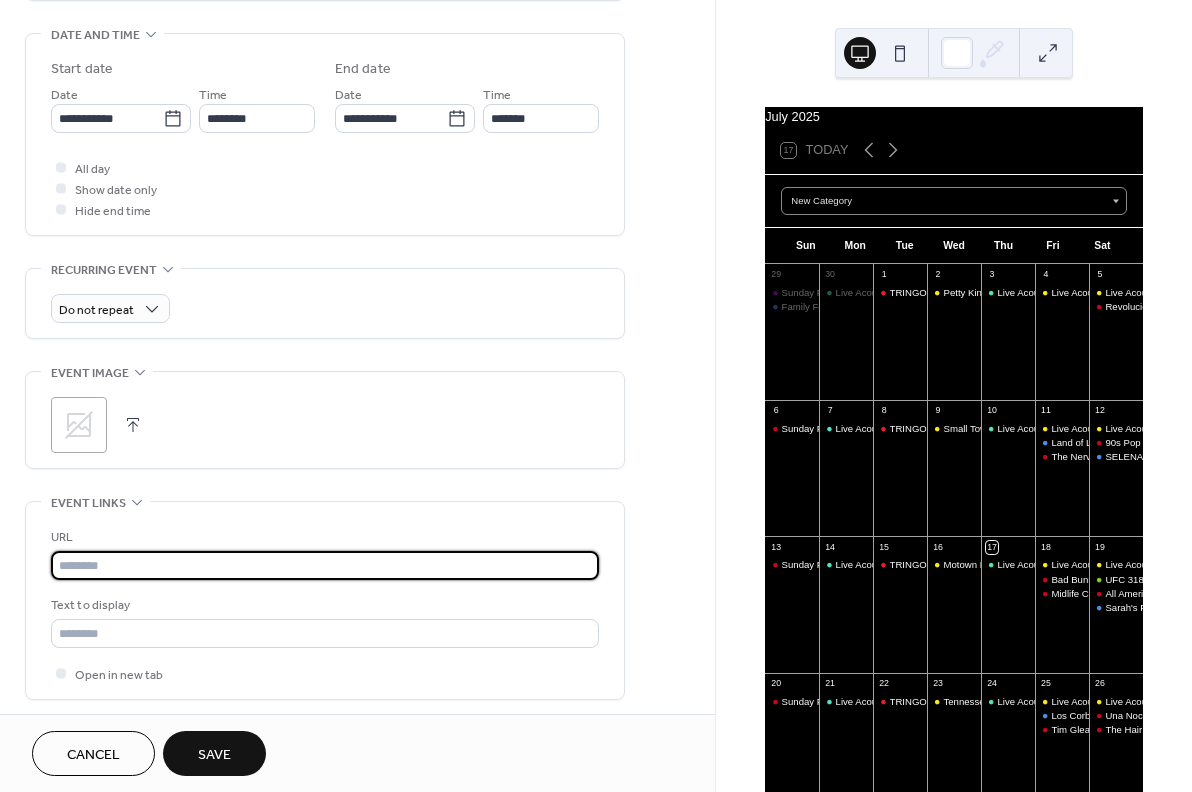 click at bounding box center (325, 565) 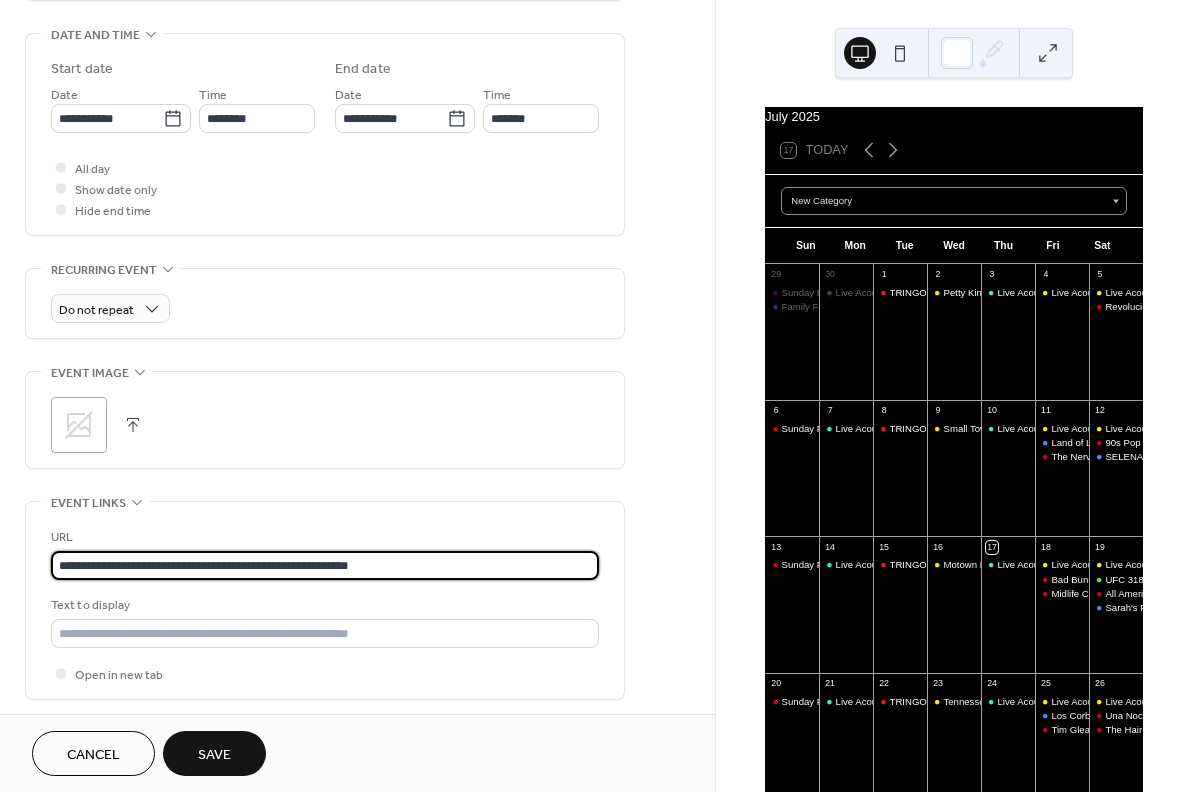 type on "**********" 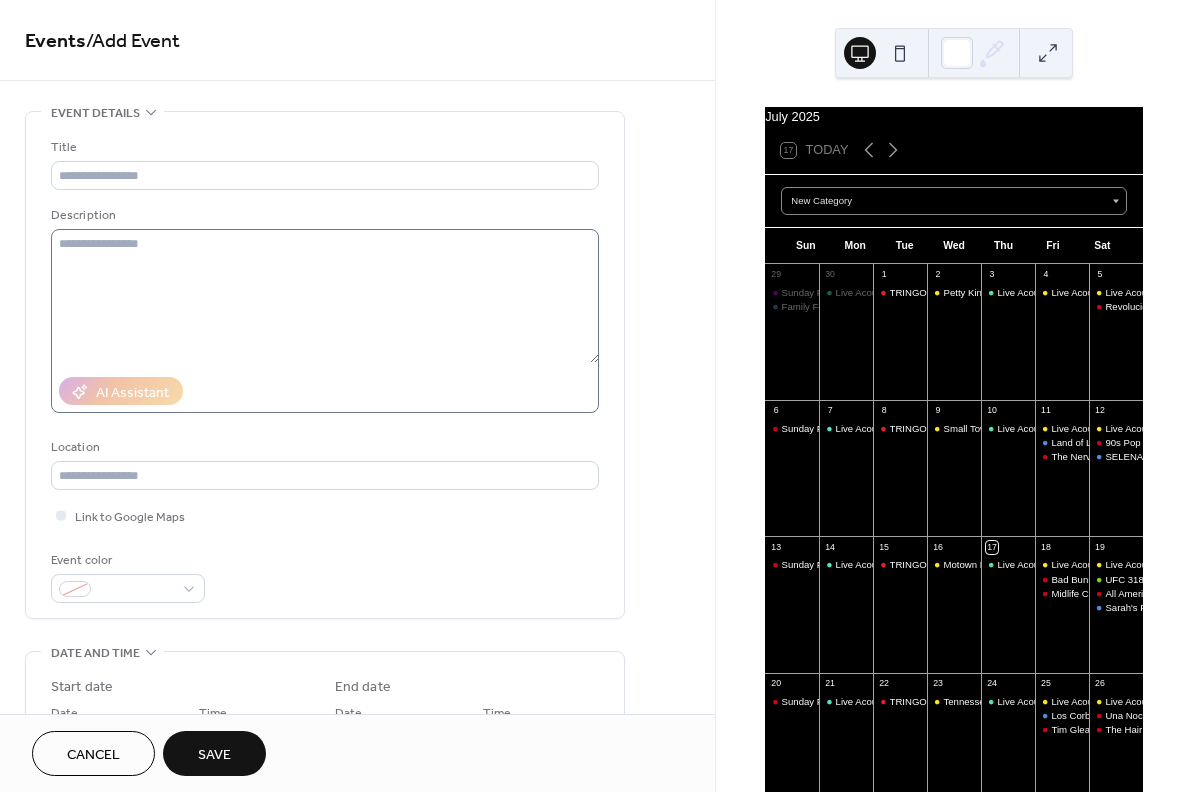 scroll, scrollTop: -2, scrollLeft: 0, axis: vertical 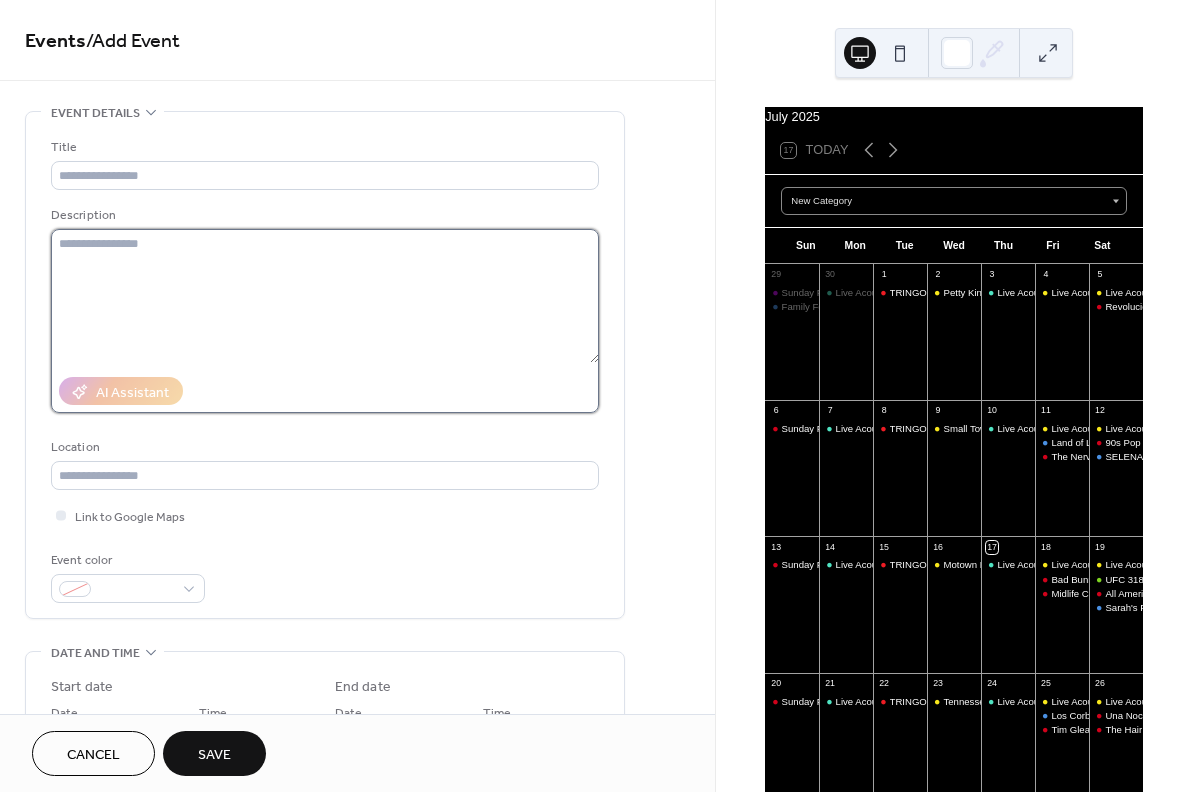click at bounding box center [325, 296] 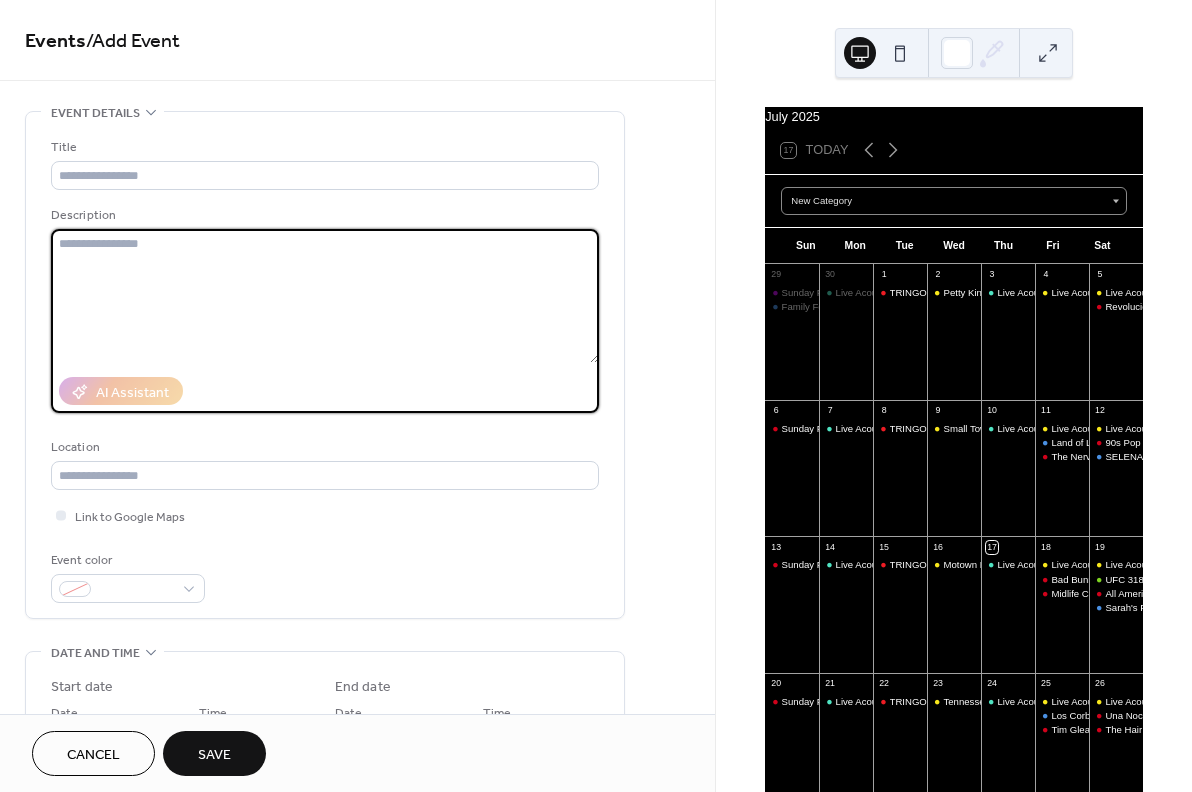paste on "**********" 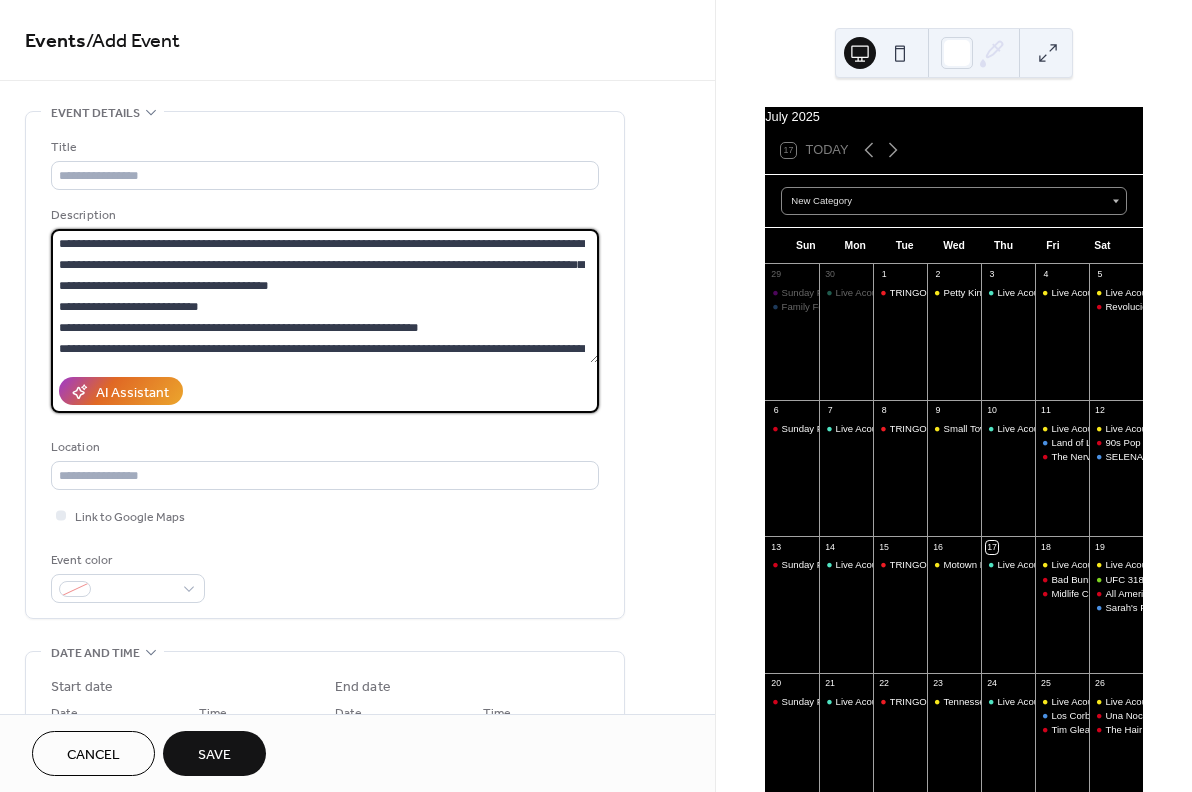 scroll, scrollTop: 0, scrollLeft: 0, axis: both 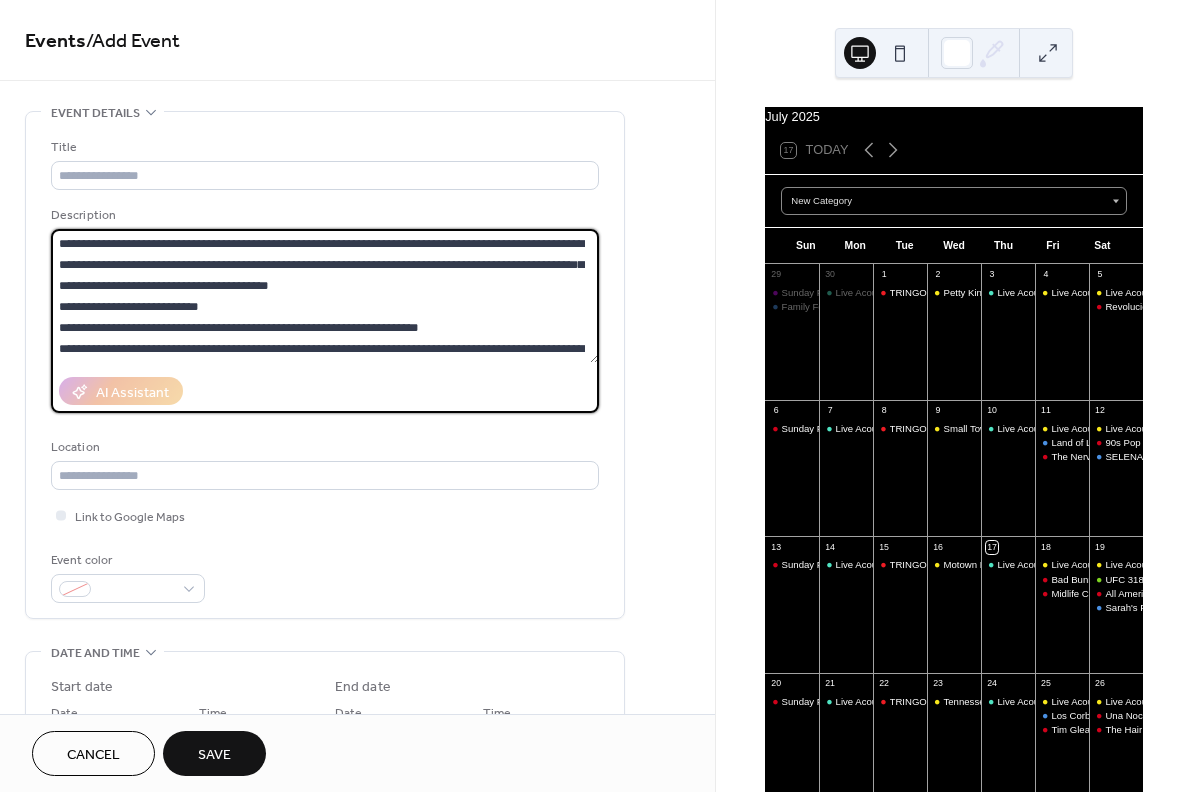 click on "**********" at bounding box center [325, 296] 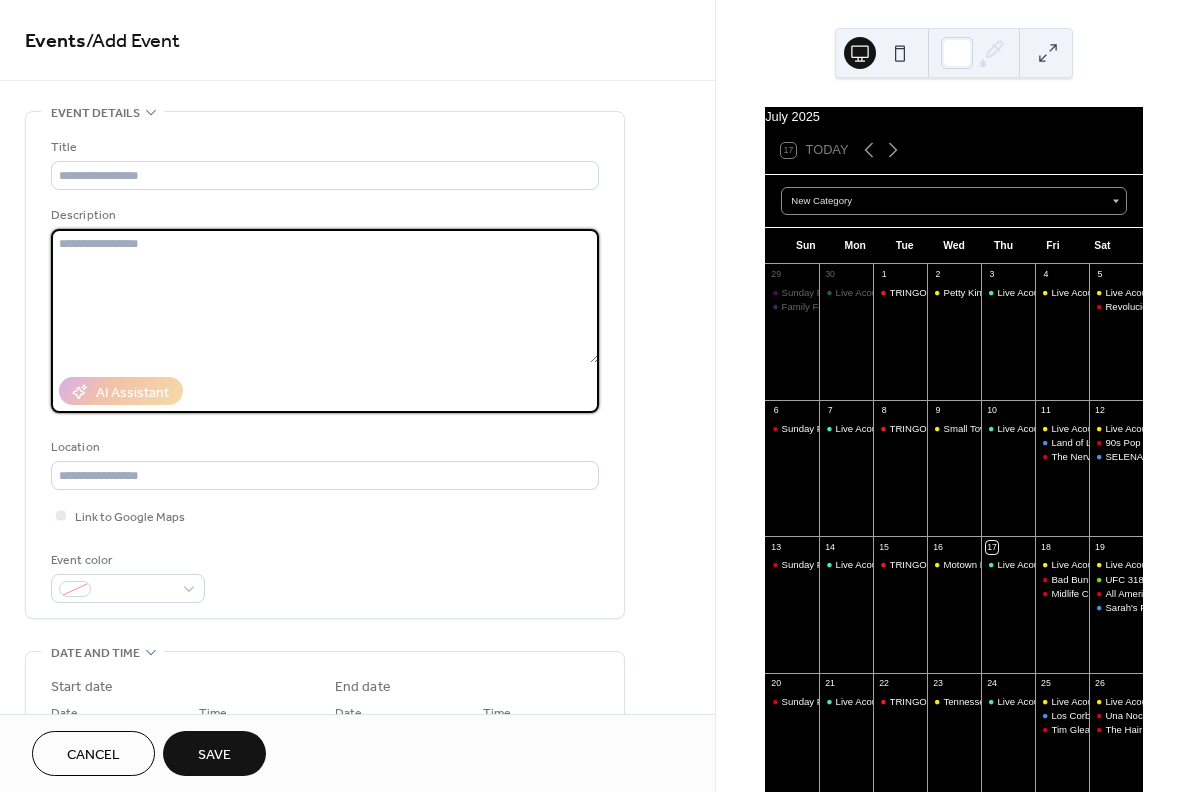 paste on "**********" 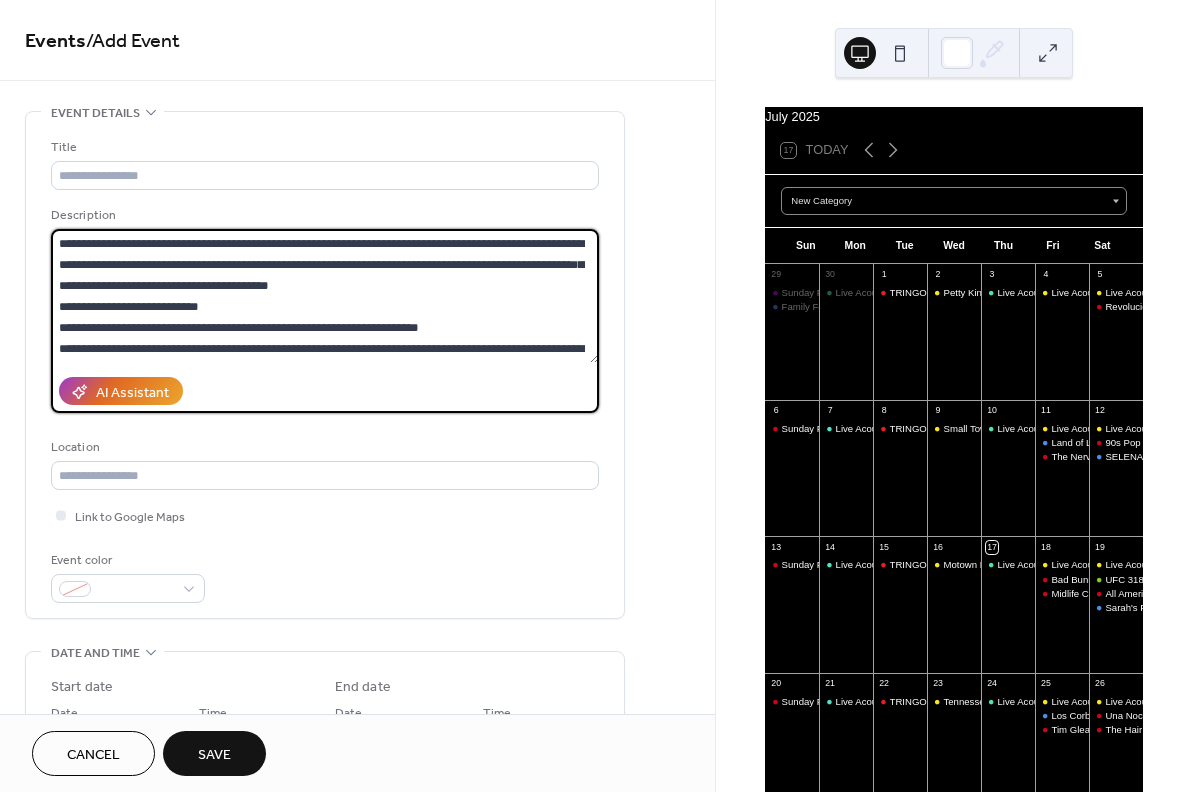 scroll, scrollTop: 0, scrollLeft: 0, axis: both 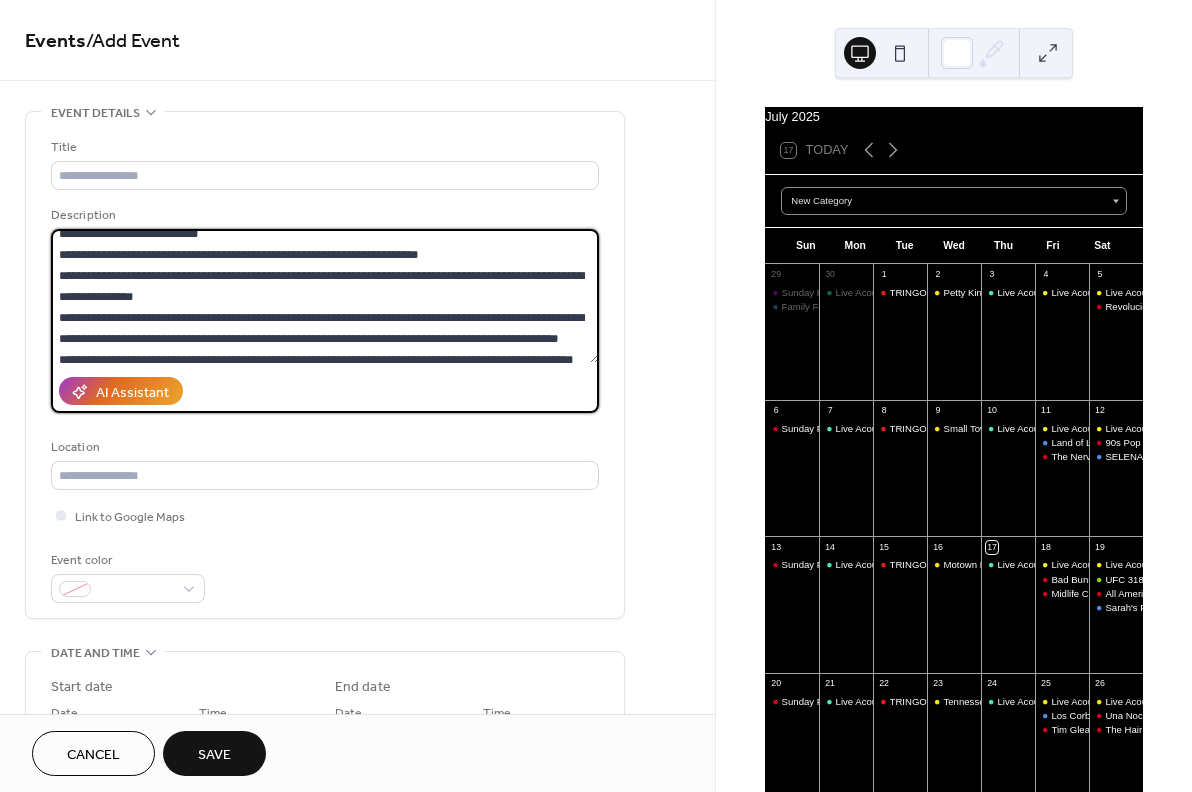click on "**********" at bounding box center [325, 296] 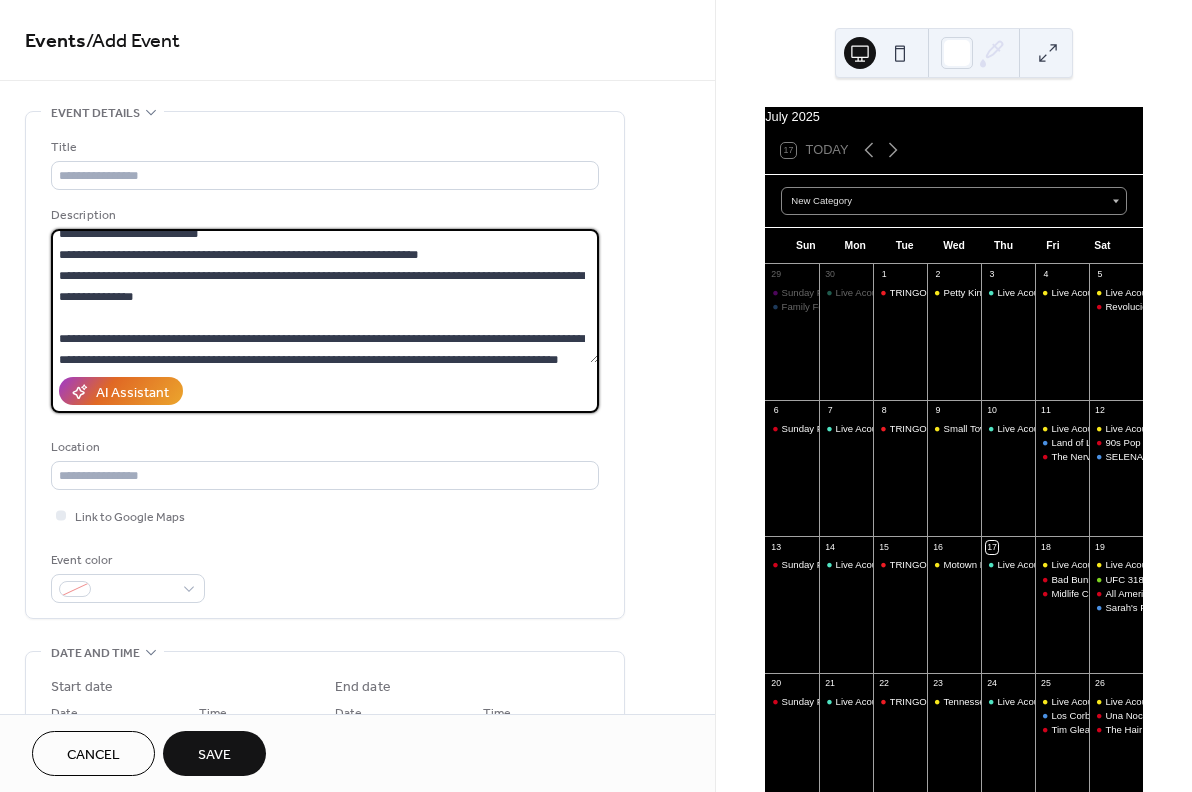 scroll, scrollTop: 174, scrollLeft: 0, axis: vertical 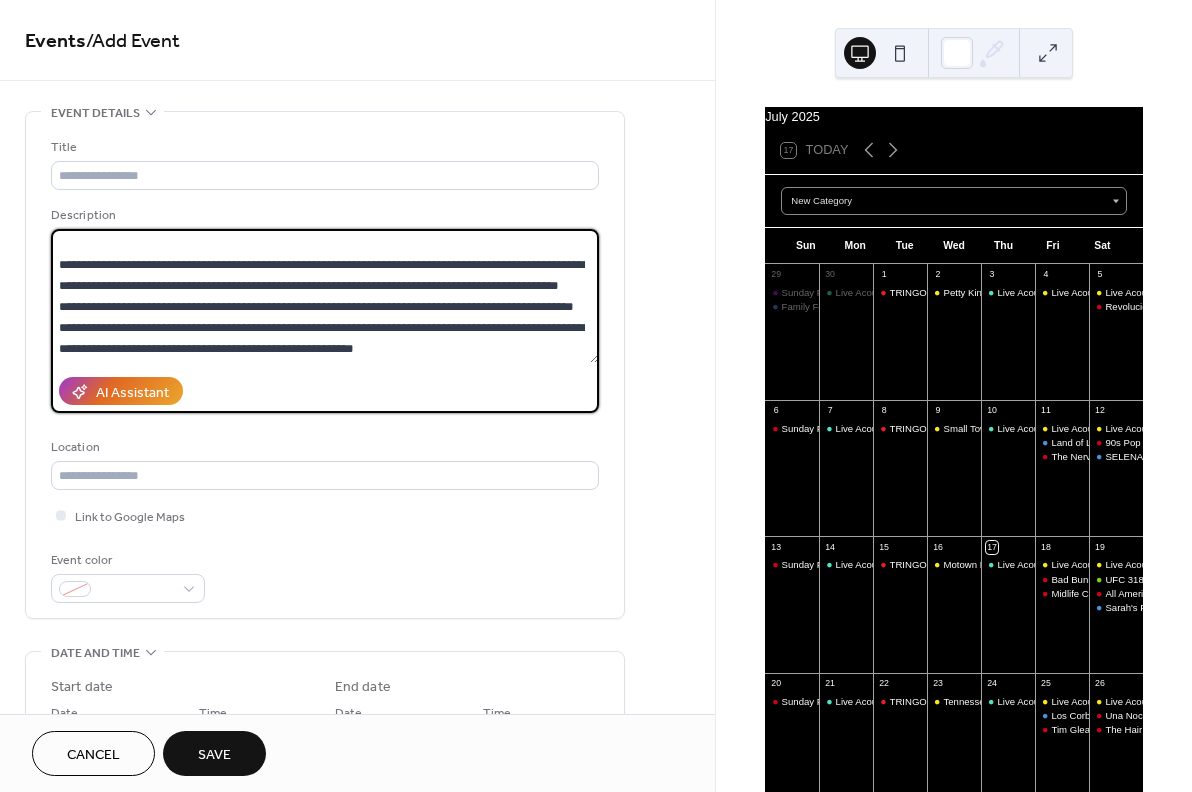 click on "**********" at bounding box center (325, 296) 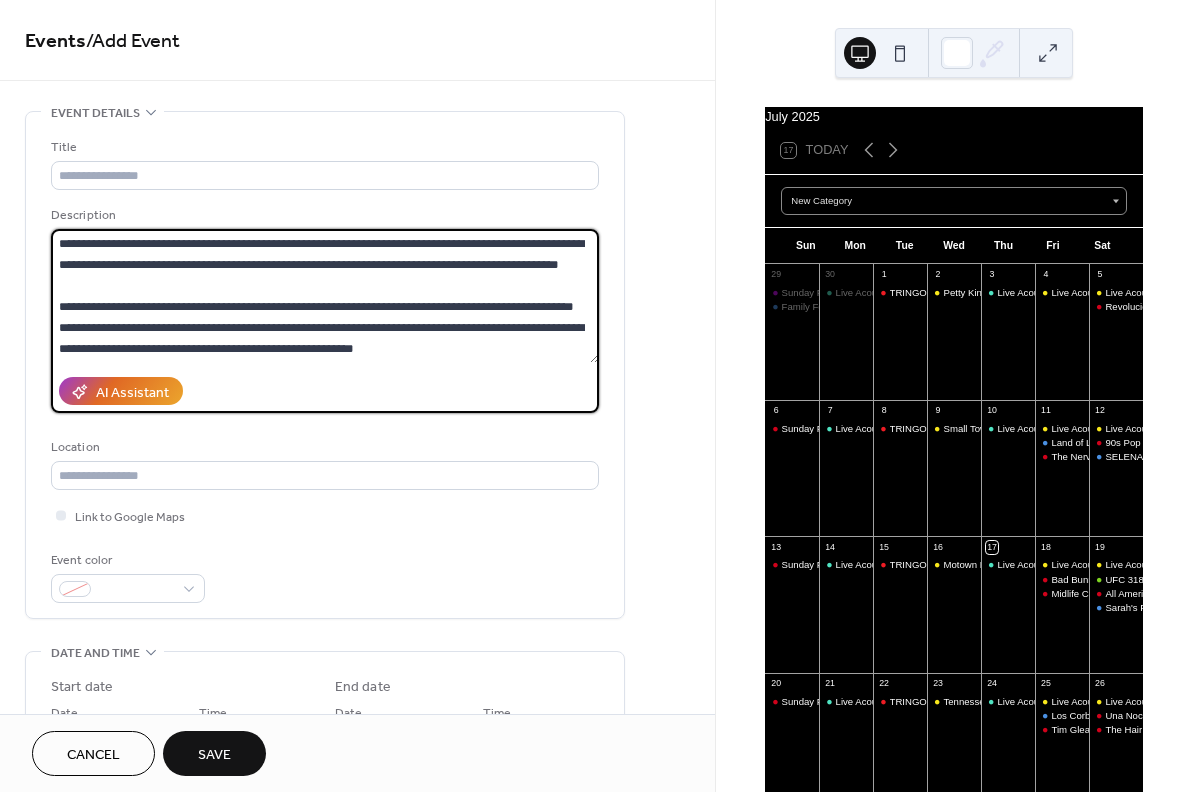 click on "**********" at bounding box center (325, 296) 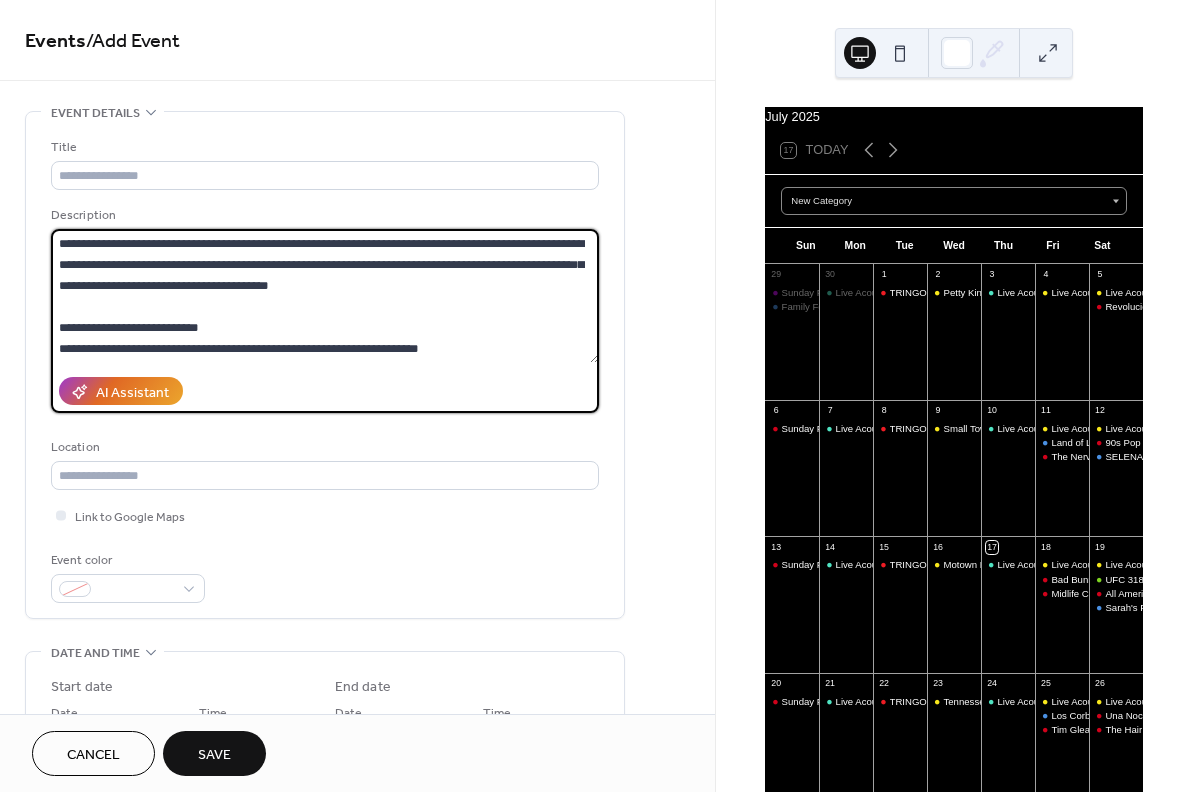 scroll, scrollTop: 0, scrollLeft: 0, axis: both 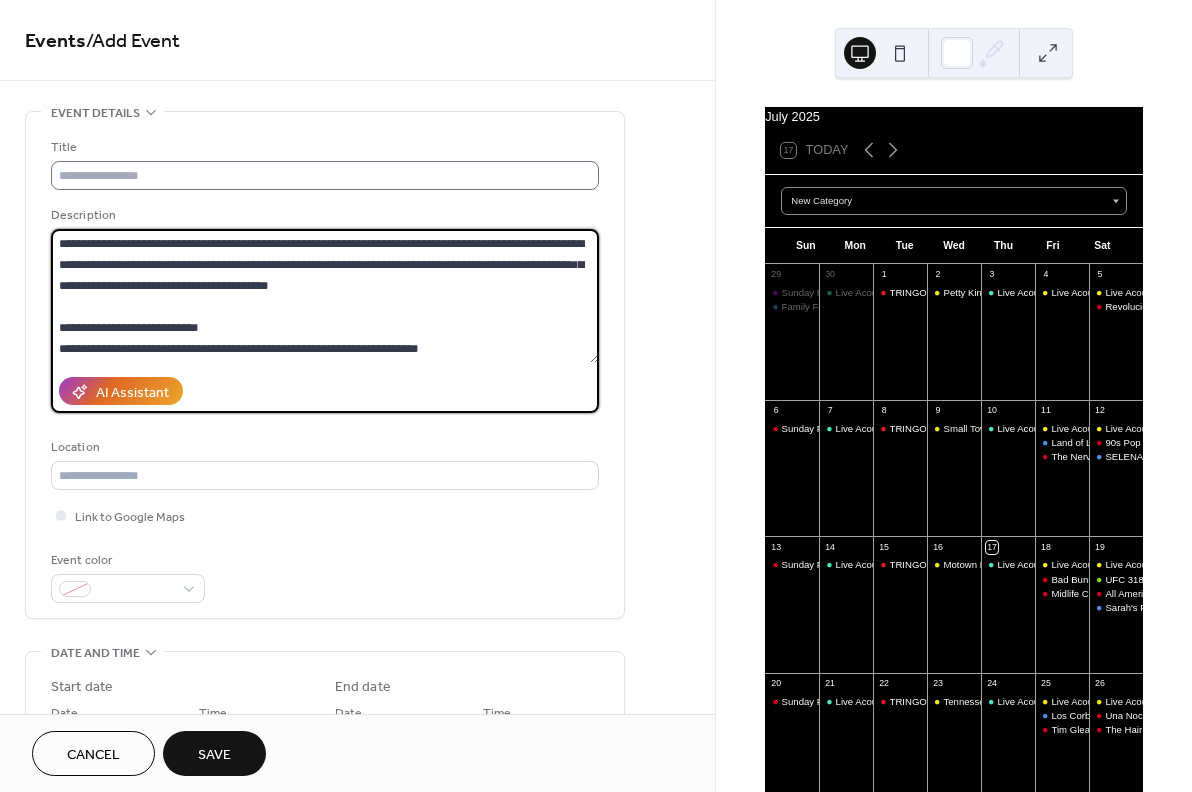 type on "**********" 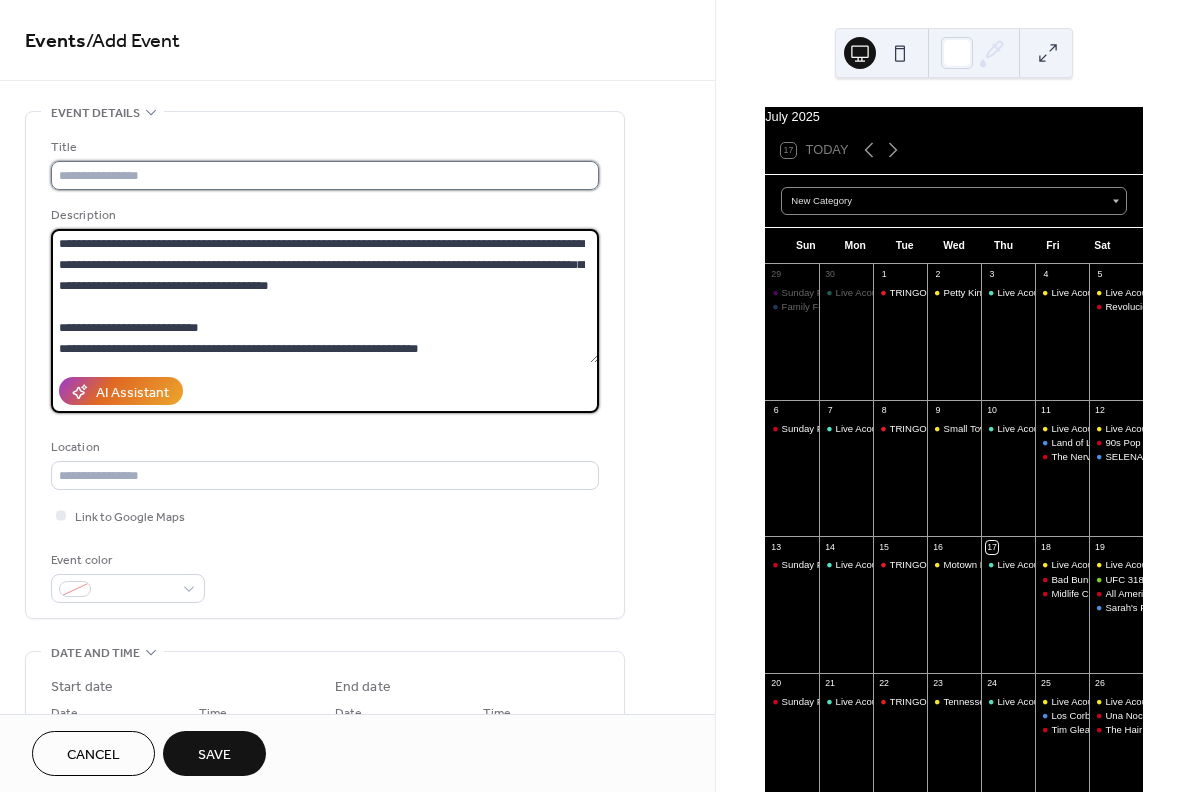 click at bounding box center (325, 175) 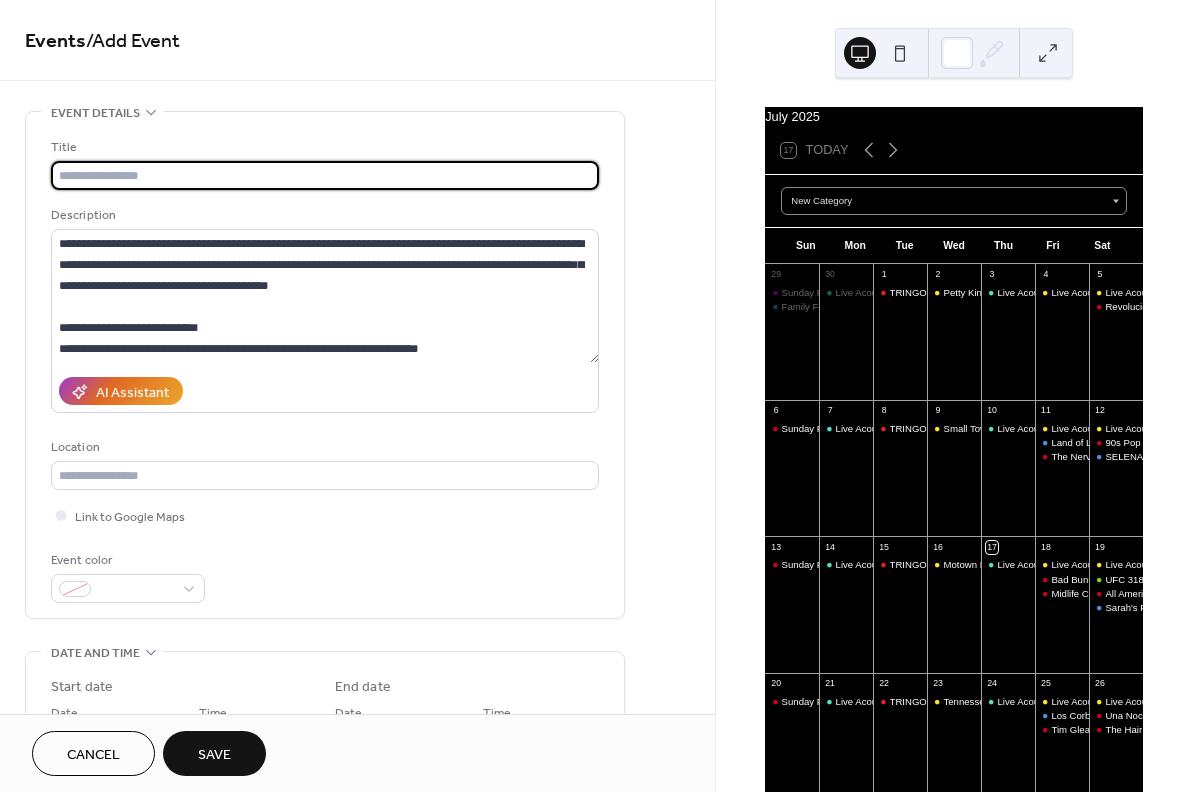 paste on "**********" 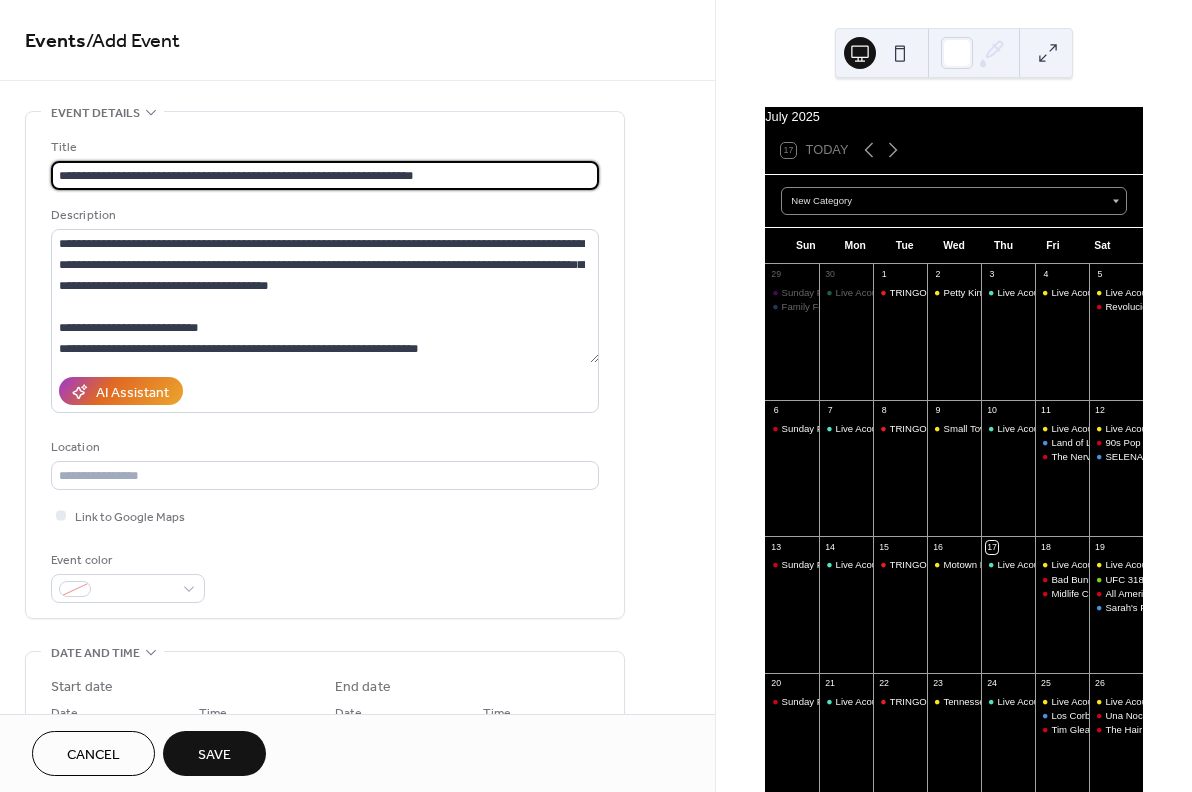 click on "**********" at bounding box center (325, 175) 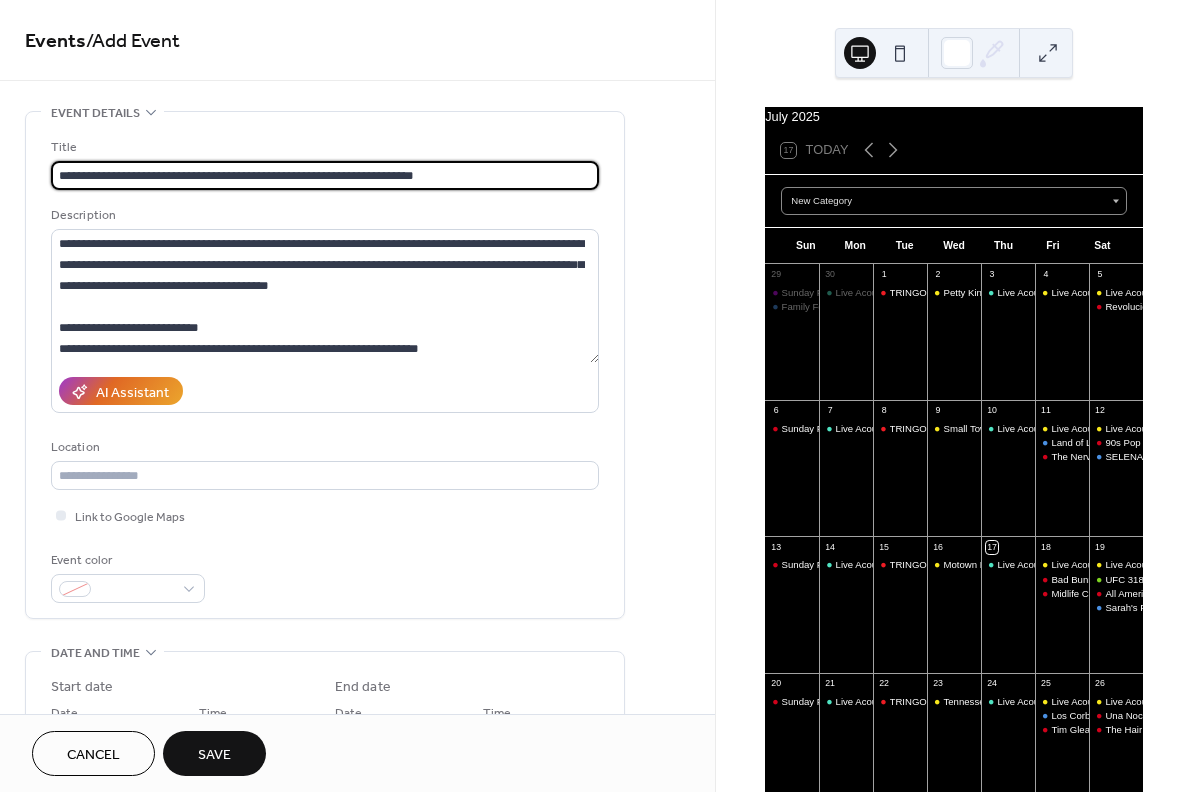 drag, startPoint x: 372, startPoint y: 175, endPoint x: 202, endPoint y: 180, distance: 170.07352 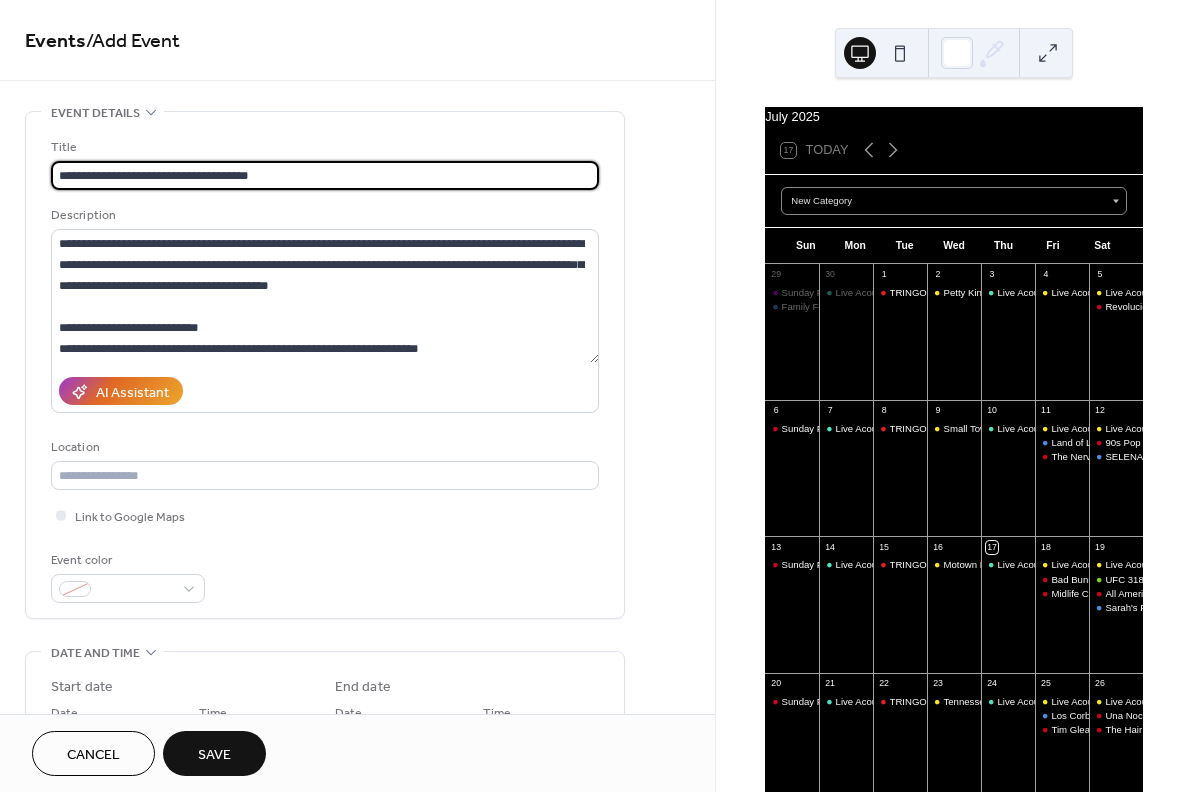 drag, startPoint x: 283, startPoint y: 179, endPoint x: 144, endPoint y: 181, distance: 139.01439 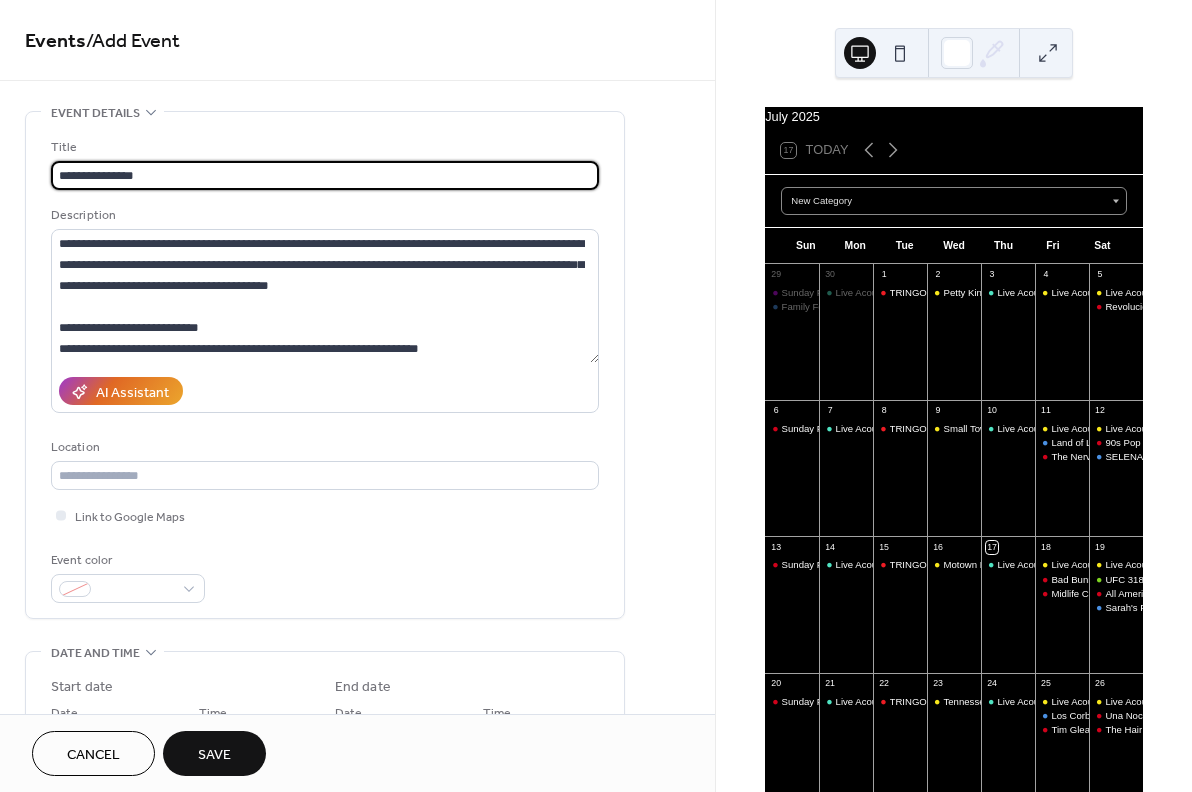 scroll, scrollTop: 340, scrollLeft: 0, axis: vertical 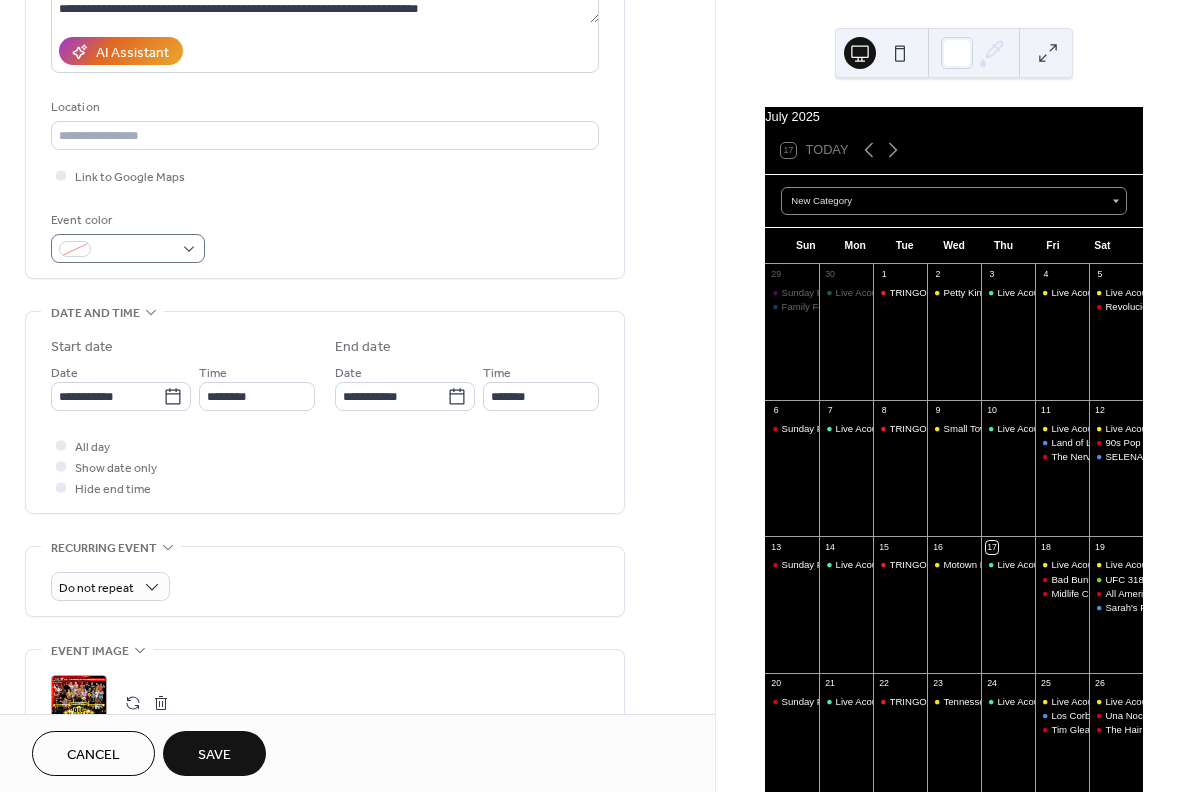 type on "**********" 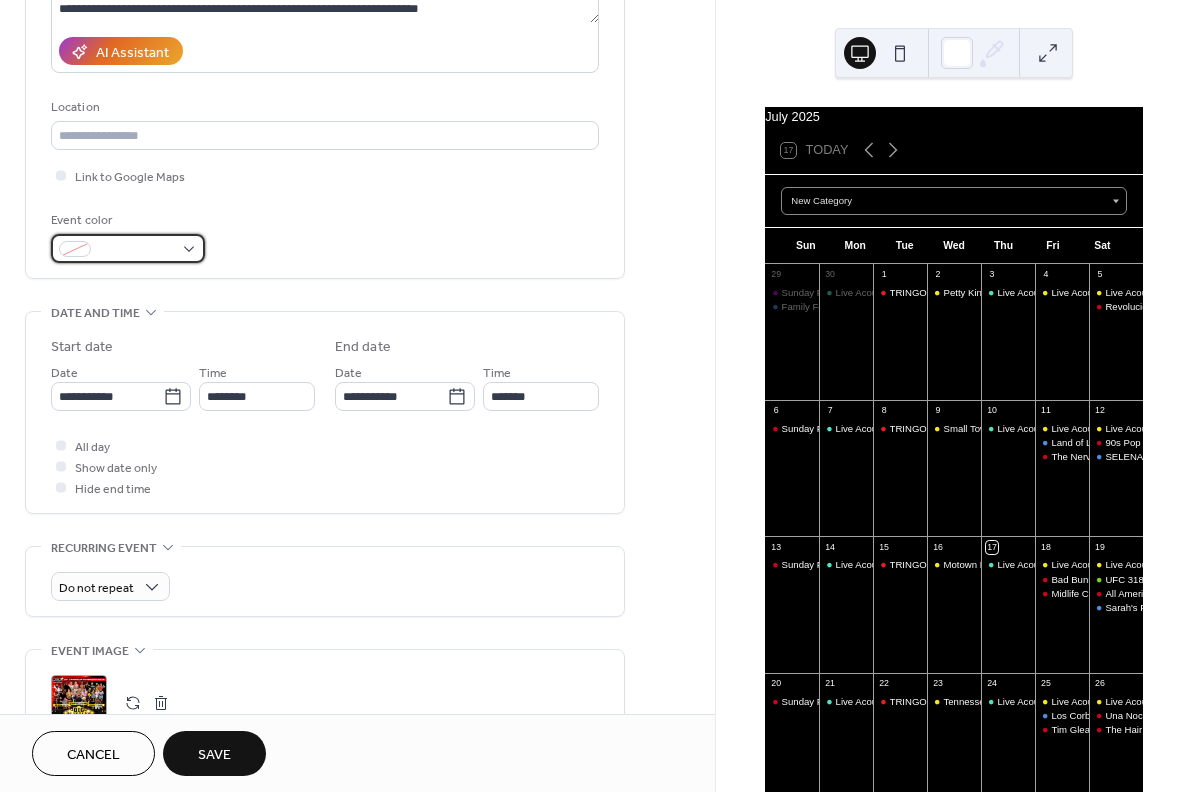 click at bounding box center (136, 250) 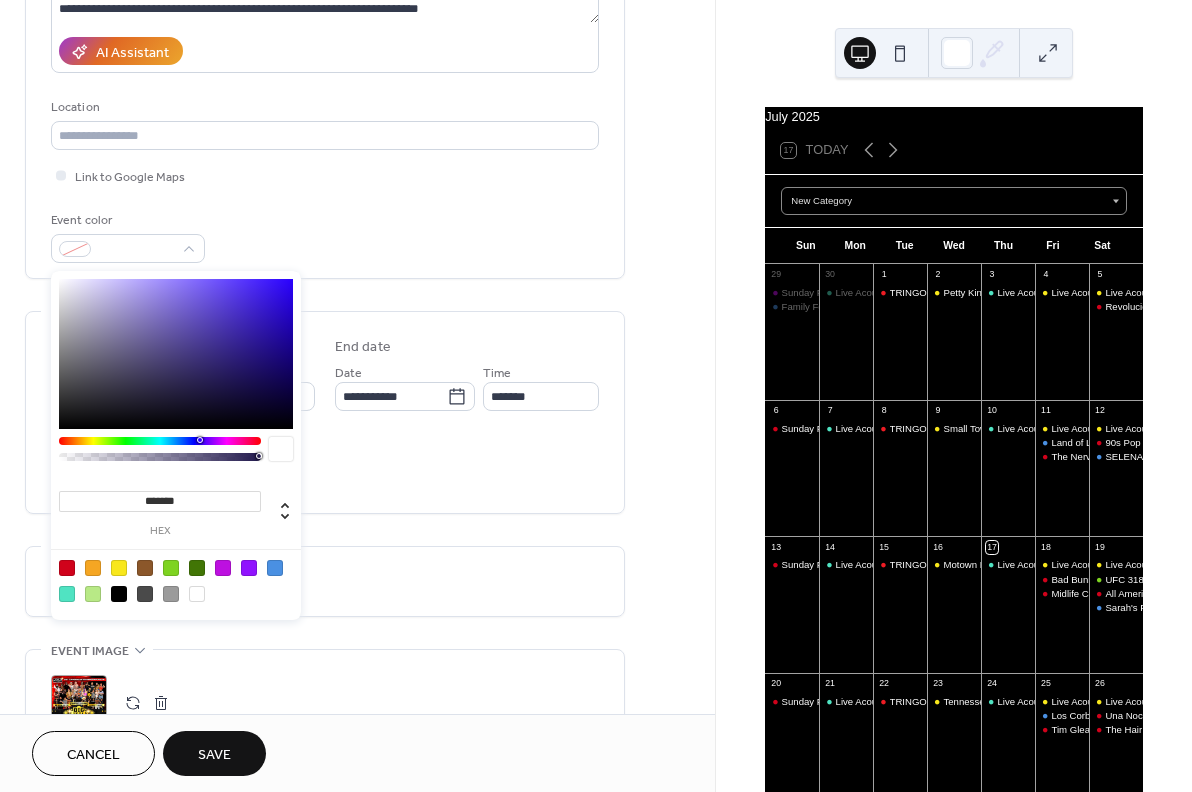 click at bounding box center [67, 568] 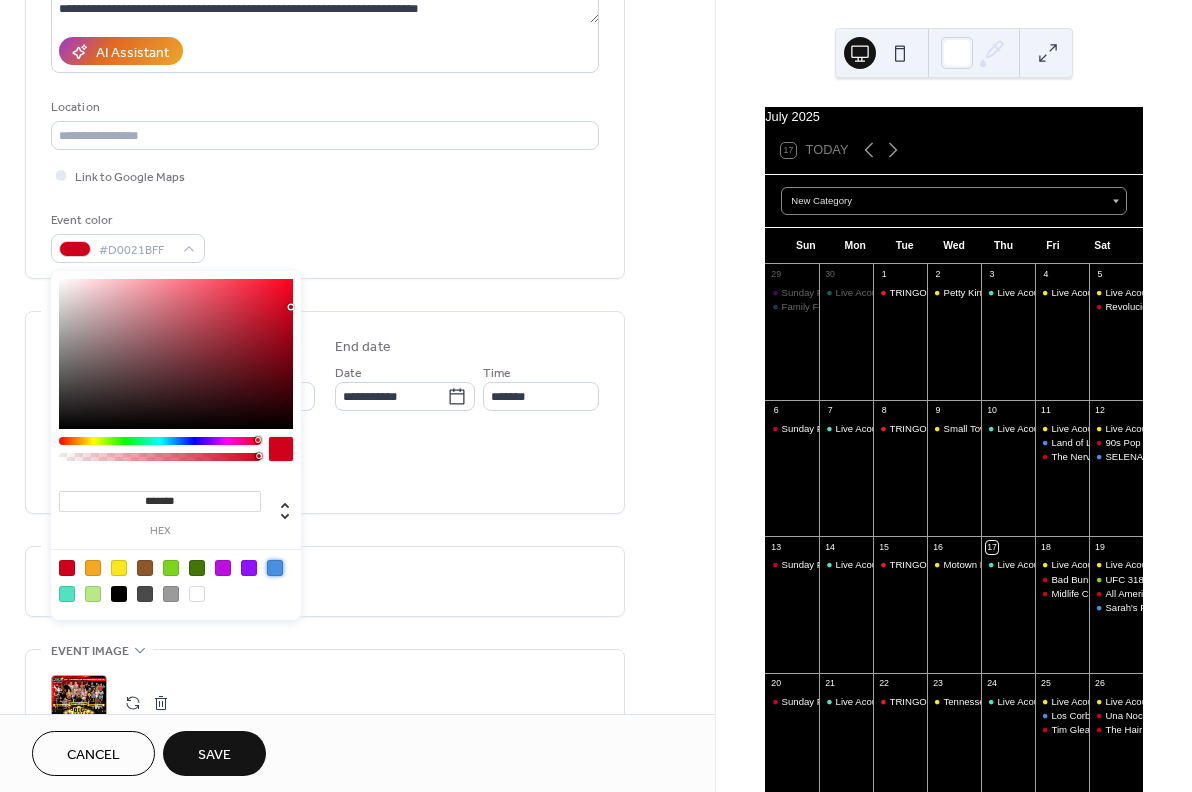 click at bounding box center (275, 568) 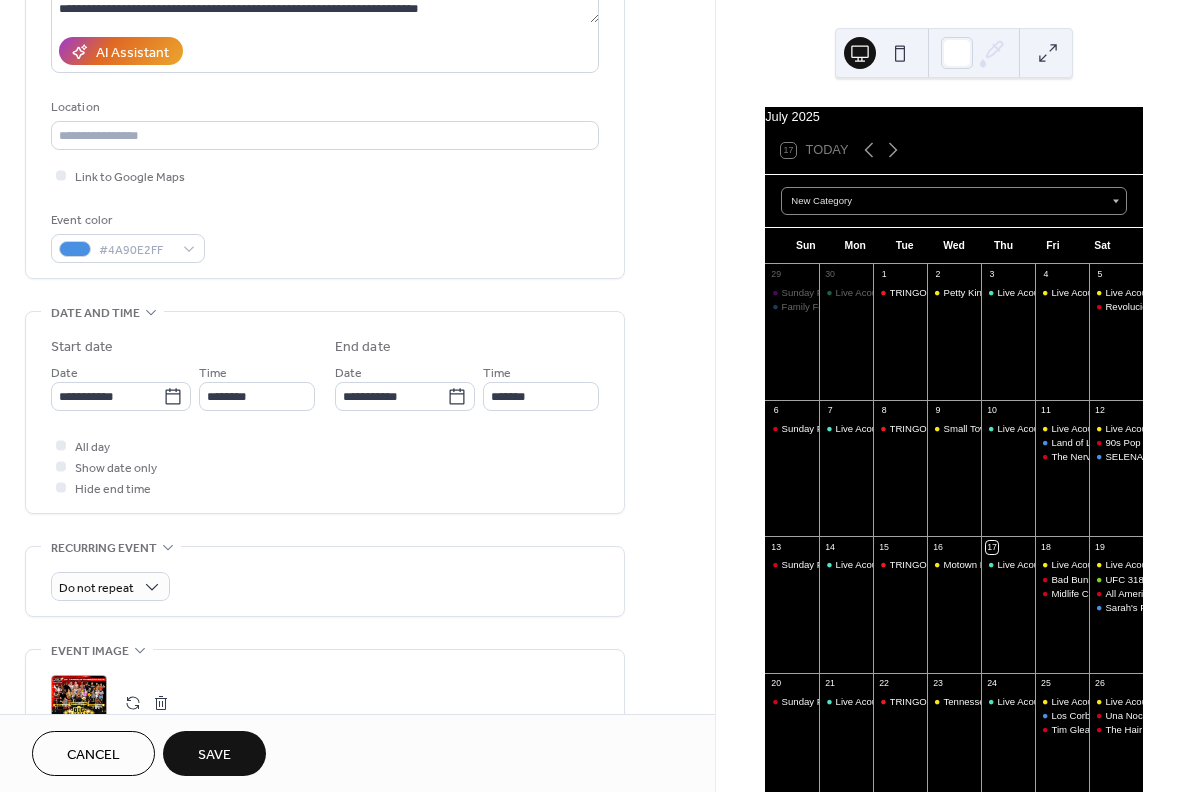 click on "All day Show date only Hide end time" at bounding box center [325, 466] 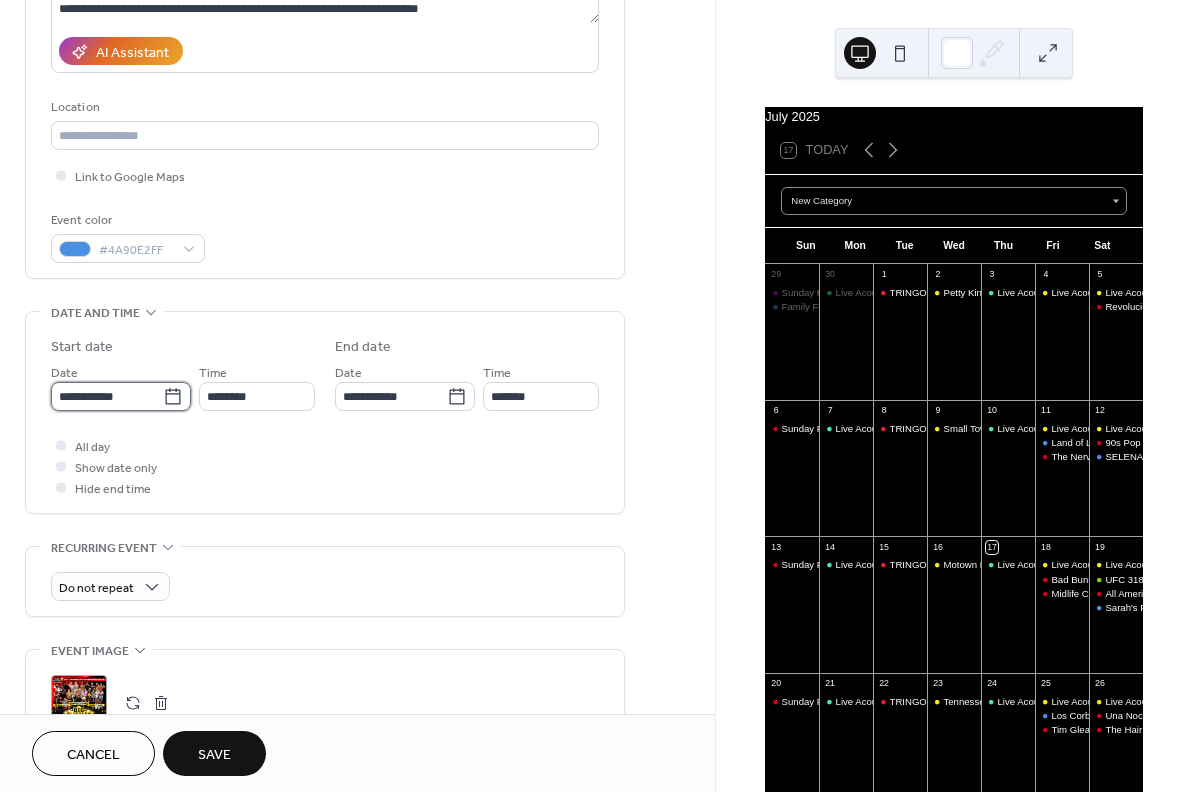 click on "**********" at bounding box center [107, 396] 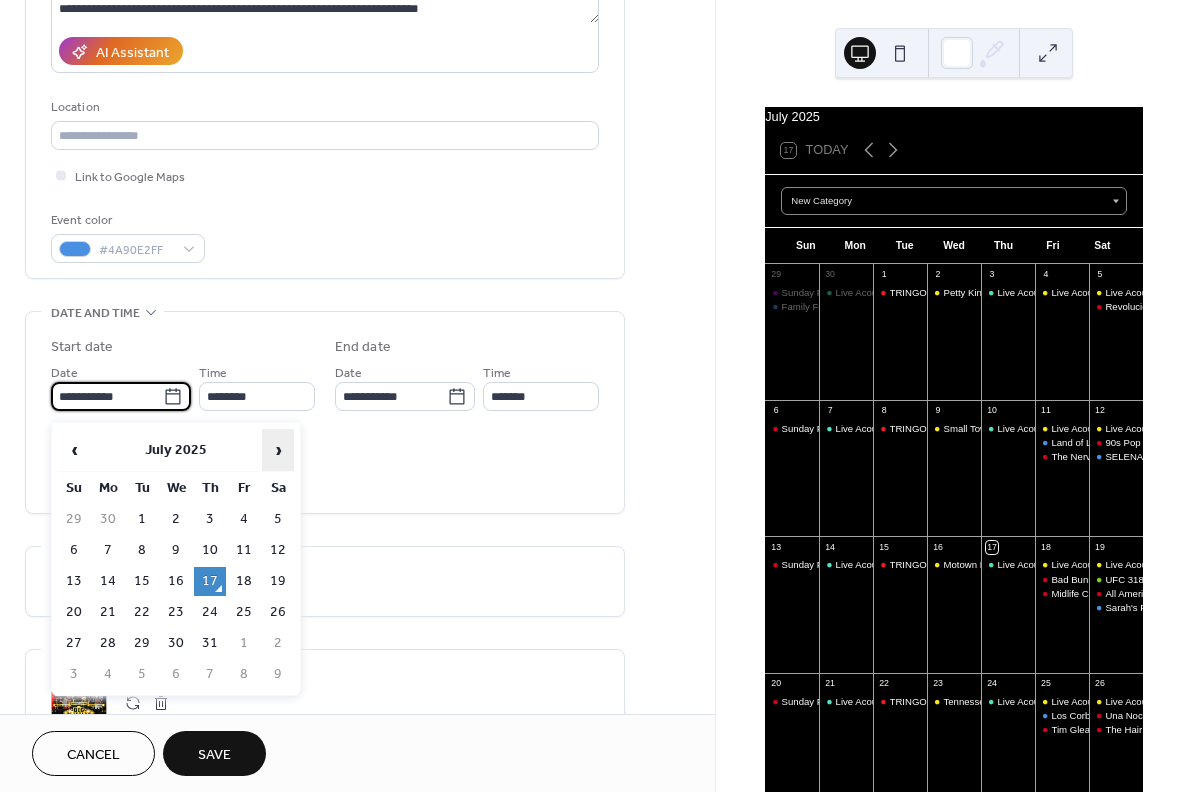 click on "›" at bounding box center (278, 450) 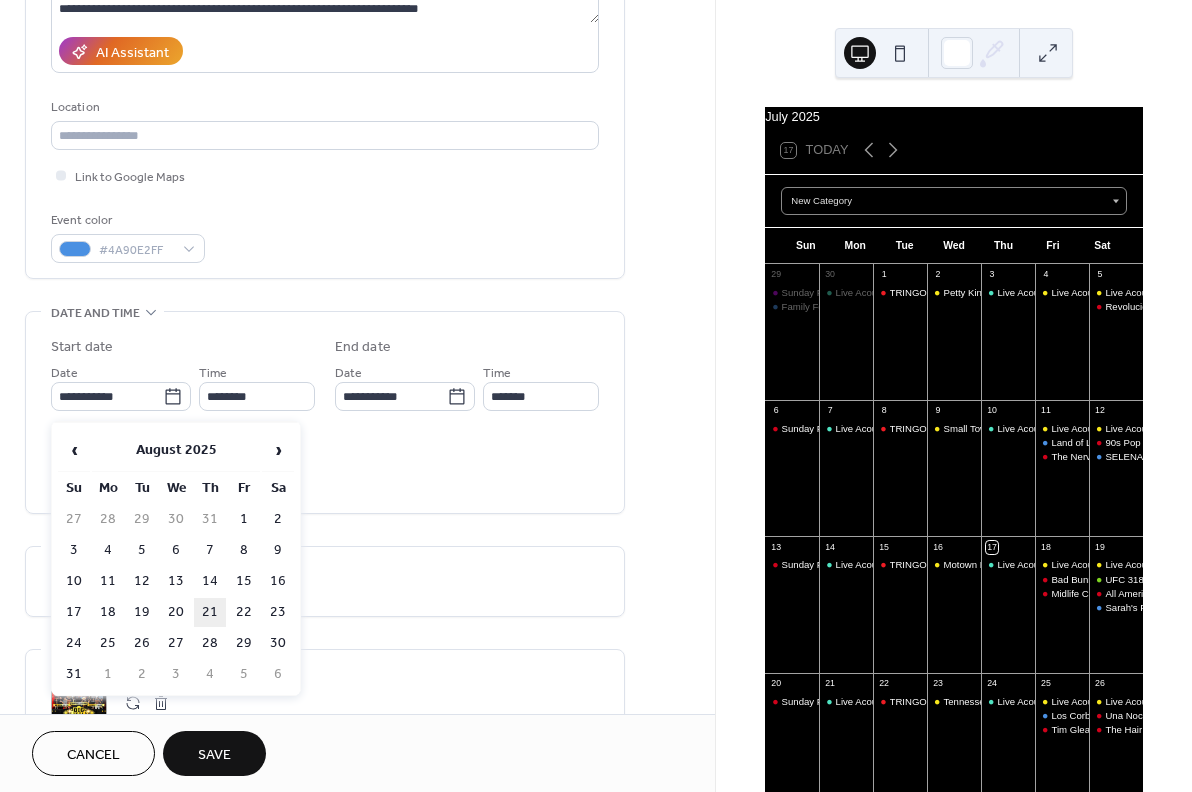 click on "21" at bounding box center [210, 612] 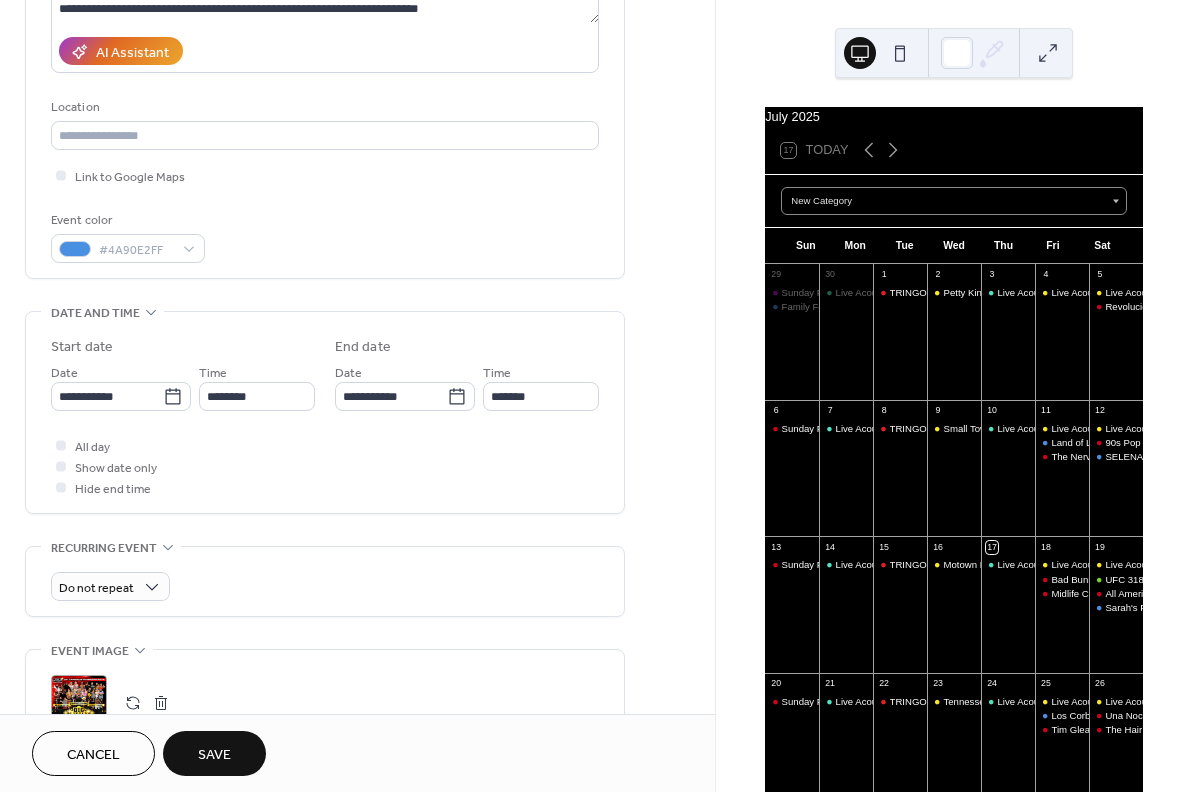 type on "**********" 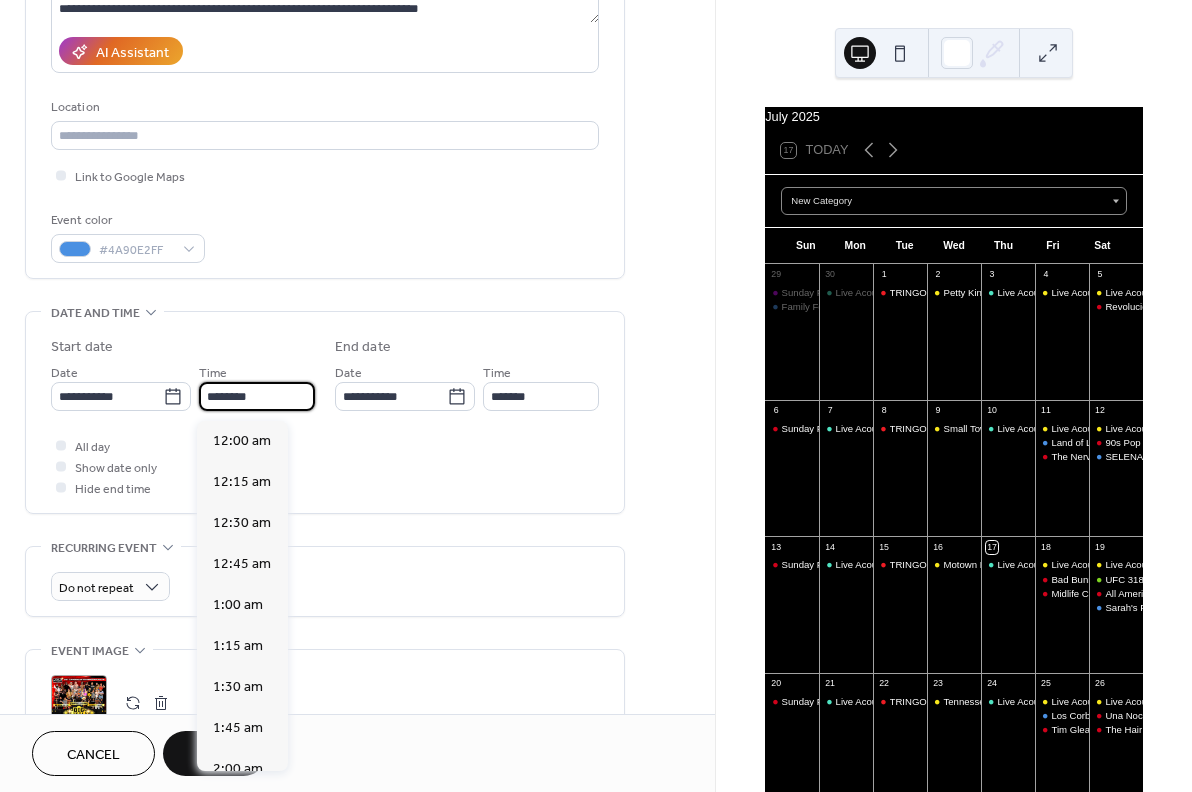 click on "********" at bounding box center (257, 396) 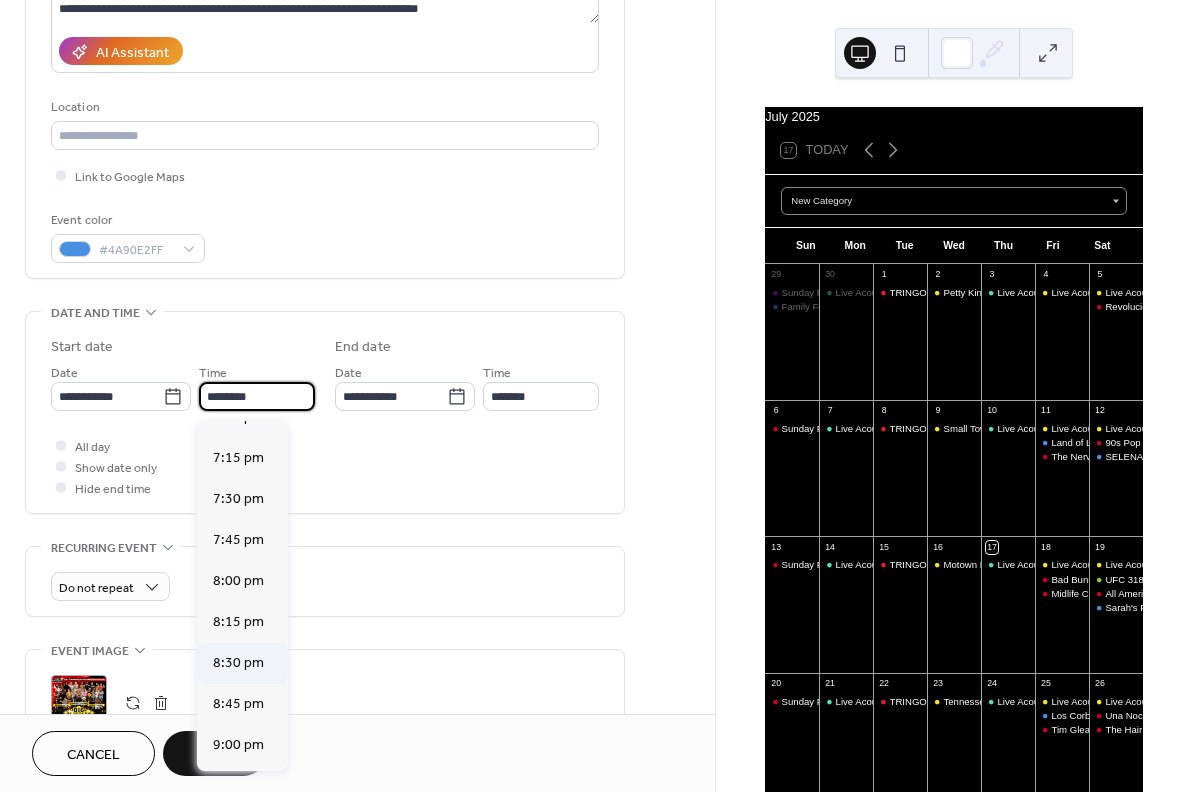 scroll, scrollTop: 3186, scrollLeft: 0, axis: vertical 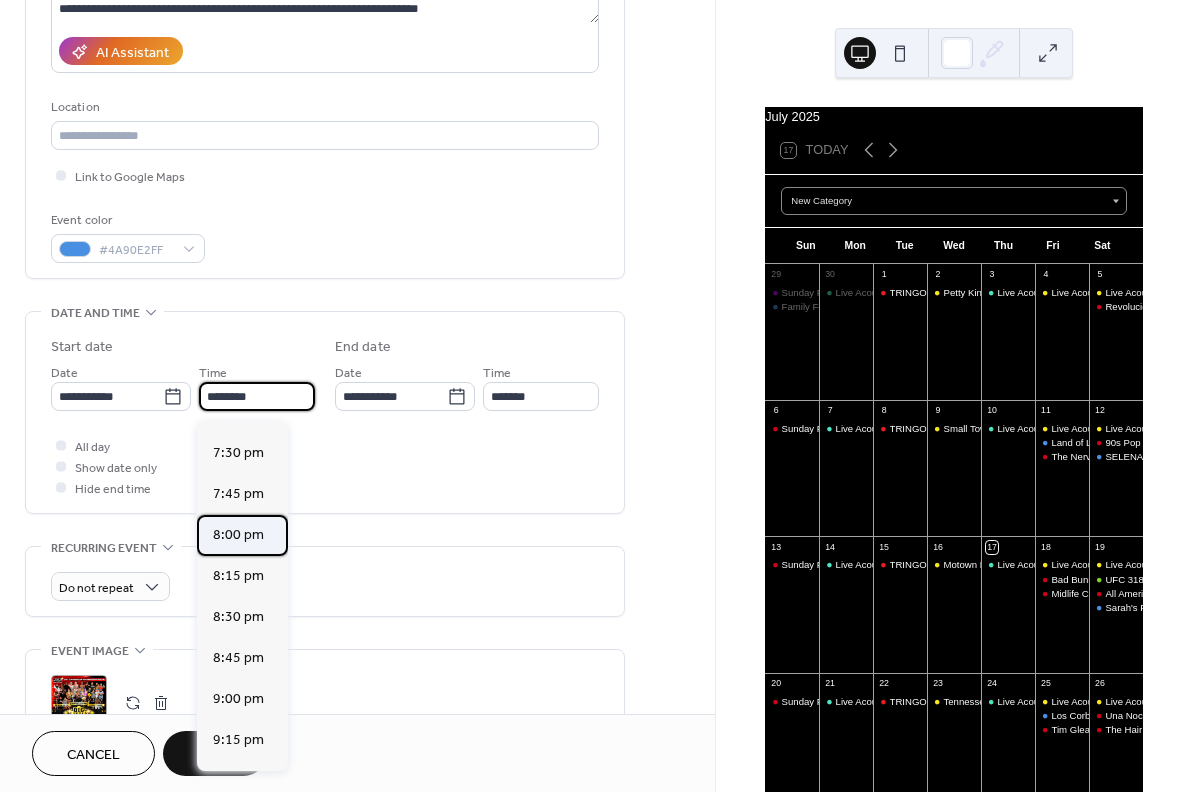 click on "8:00 pm" at bounding box center (238, 535) 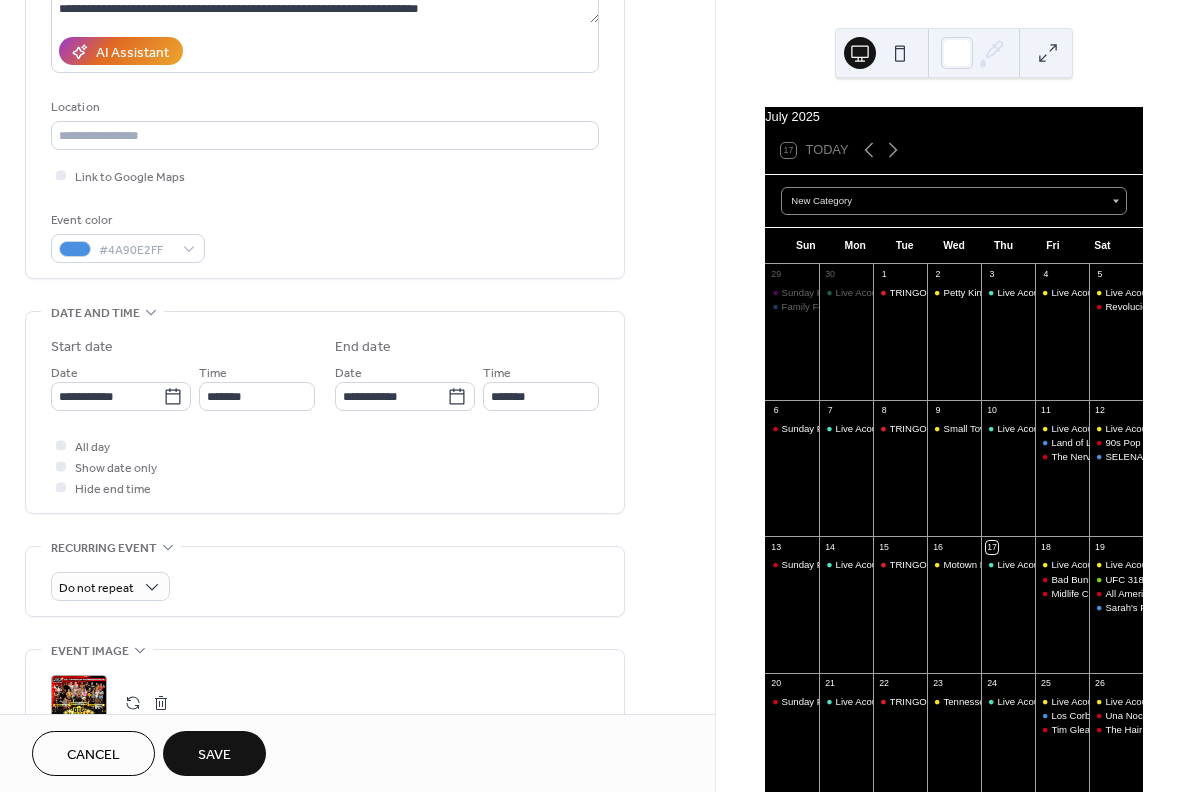 type on "*******" 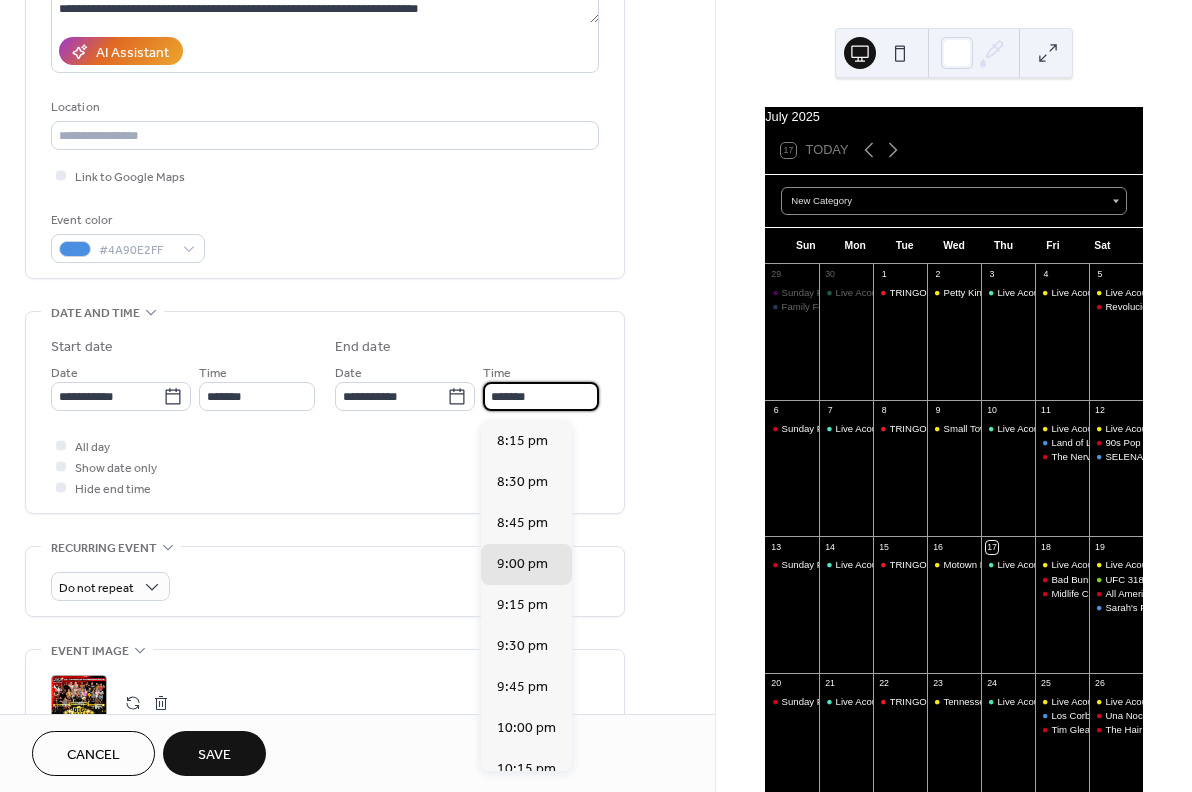 click on "*******" at bounding box center [541, 396] 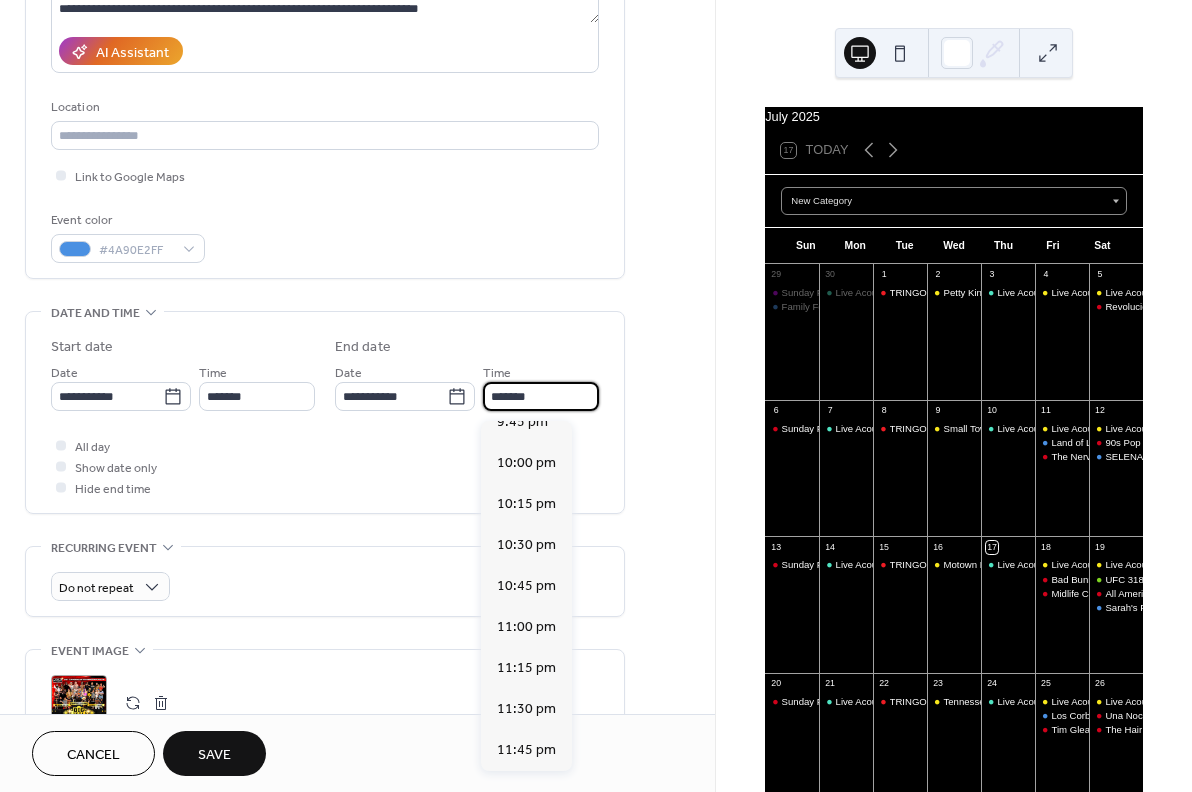 scroll, scrollTop: 200, scrollLeft: 0, axis: vertical 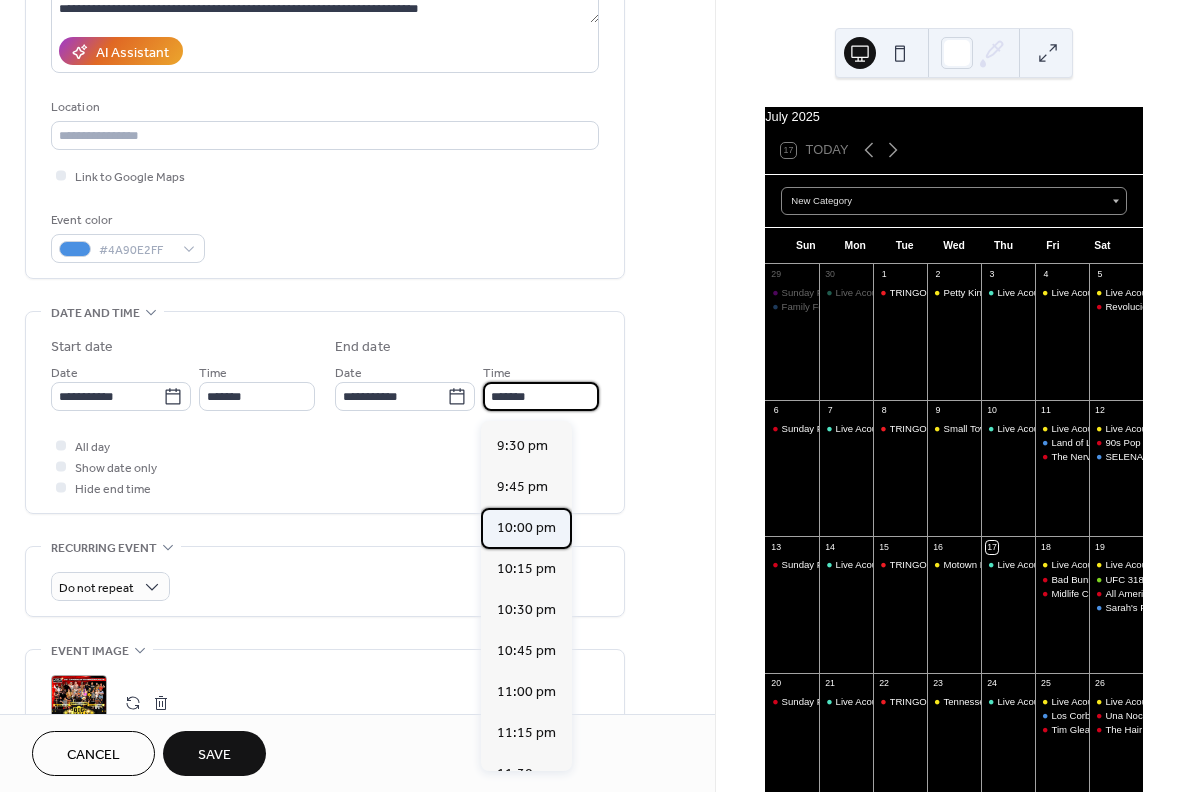 click on "10:00 pm" at bounding box center [526, 528] 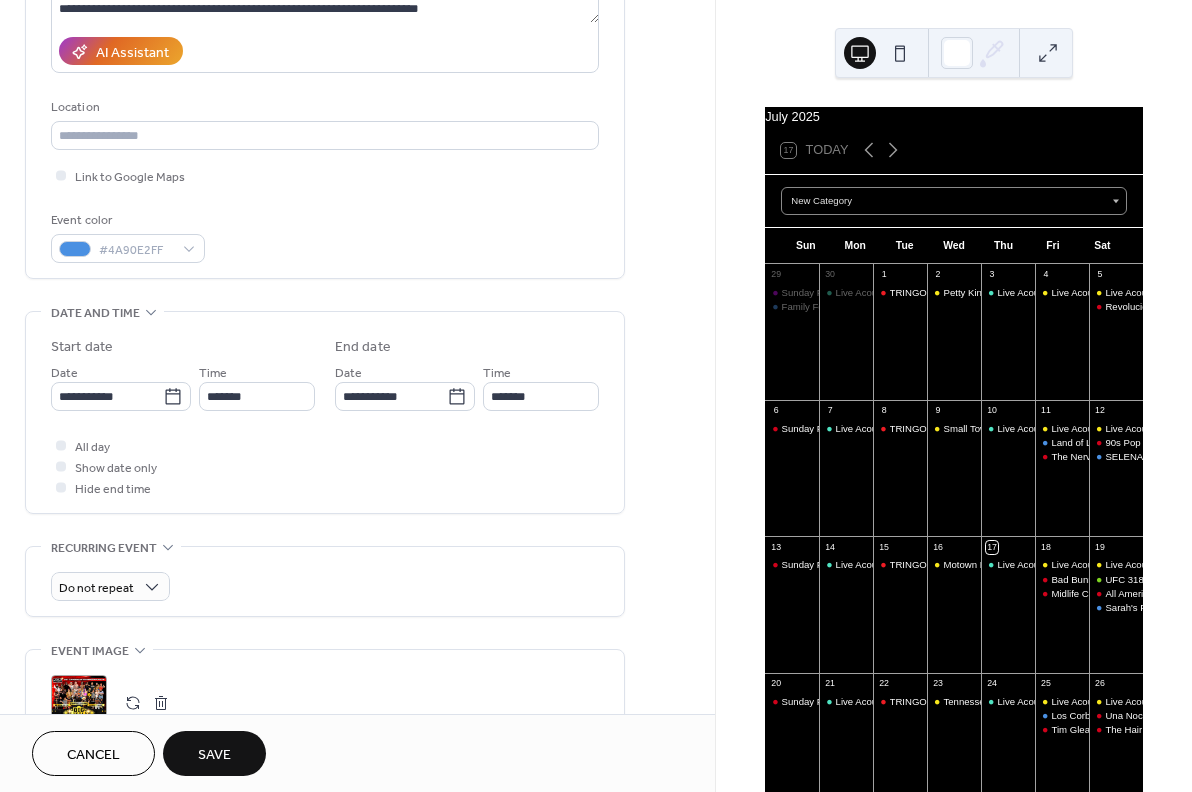 type on "********" 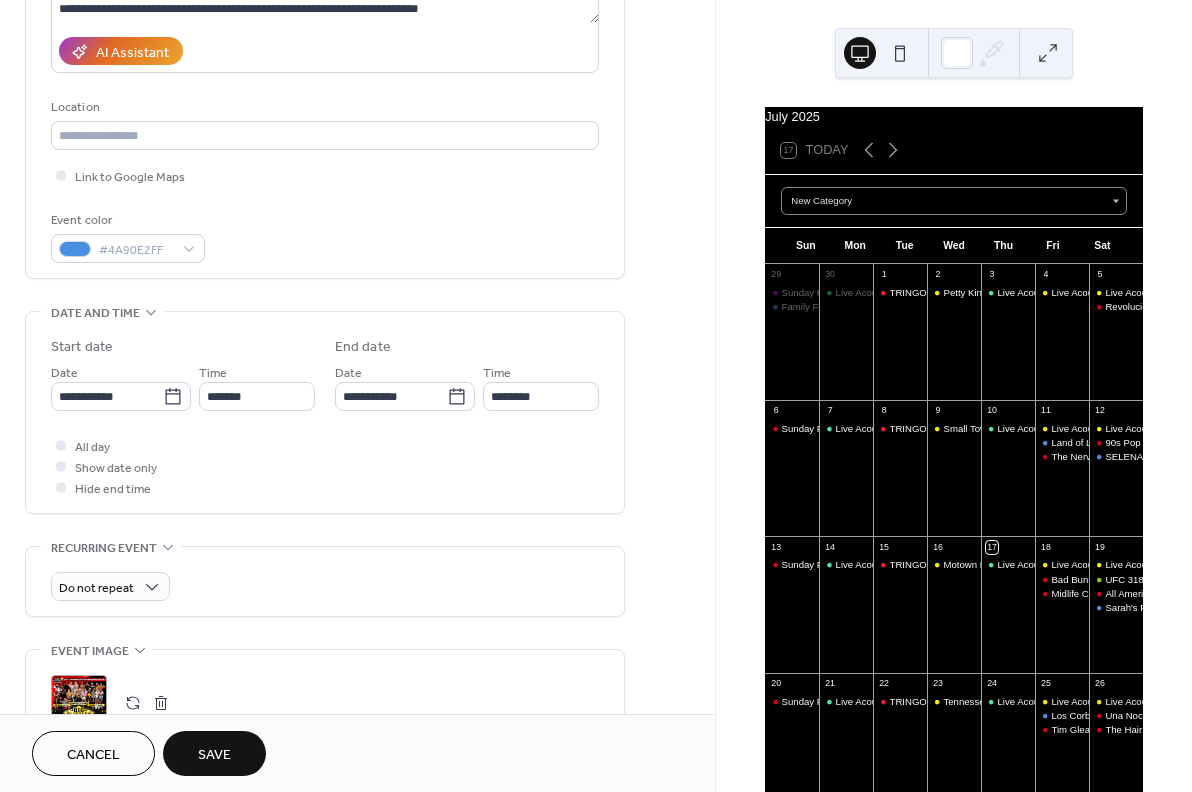 click on "All day Show date only Hide end time" at bounding box center [325, 466] 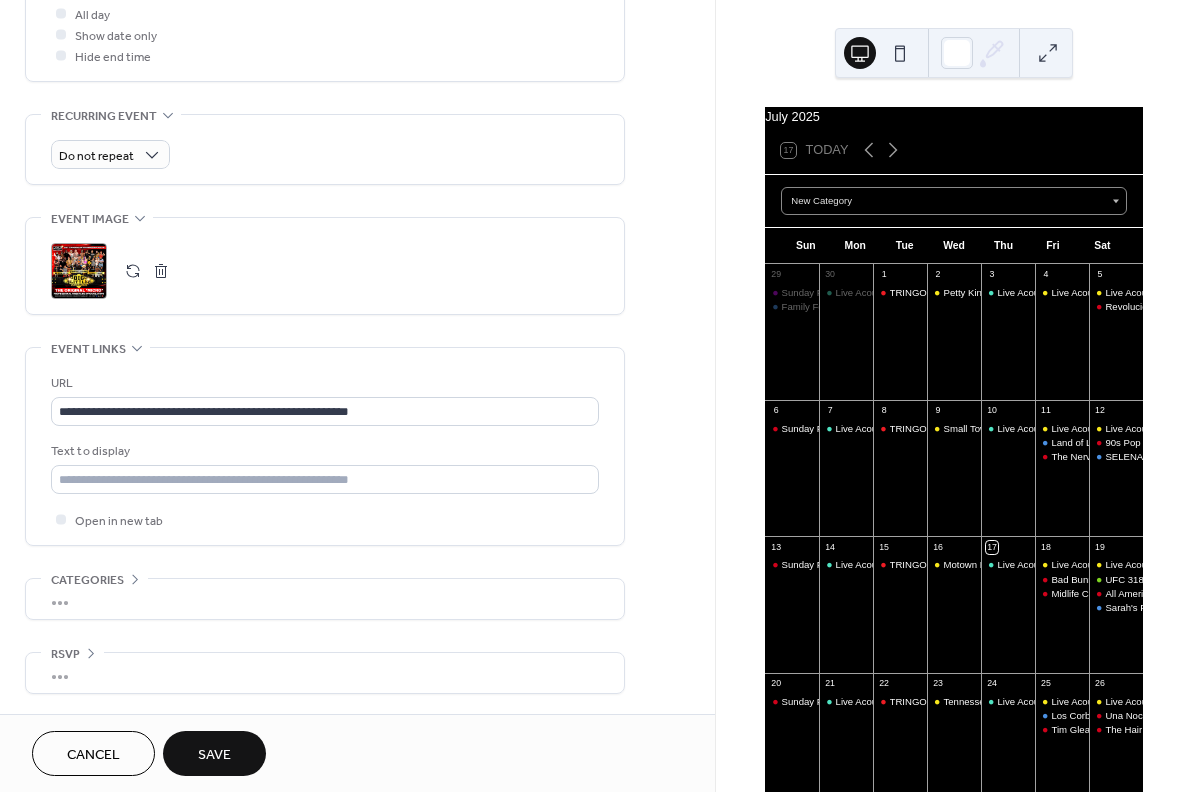 scroll, scrollTop: 782, scrollLeft: 0, axis: vertical 